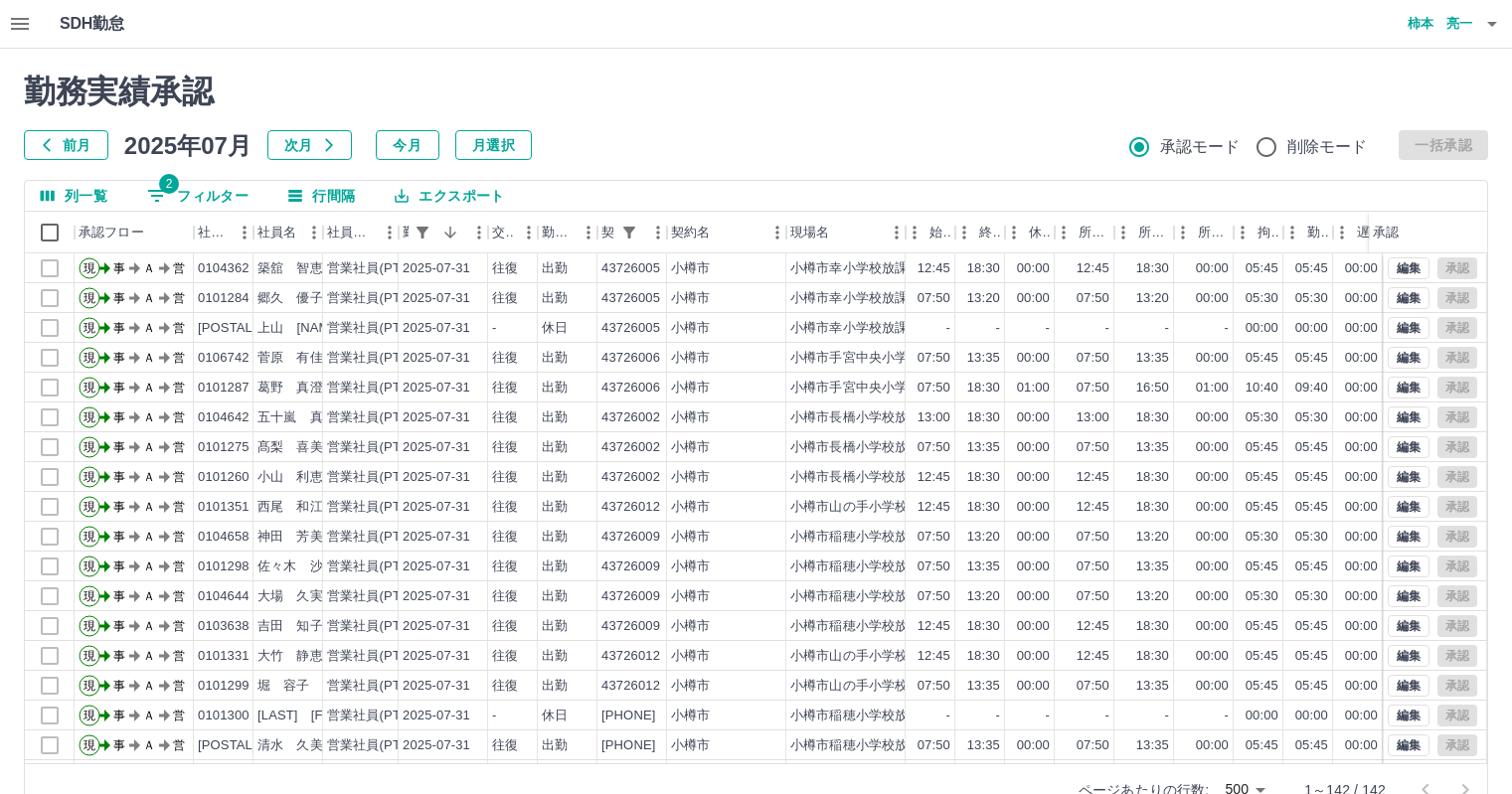 scroll, scrollTop: 0, scrollLeft: 0, axis: both 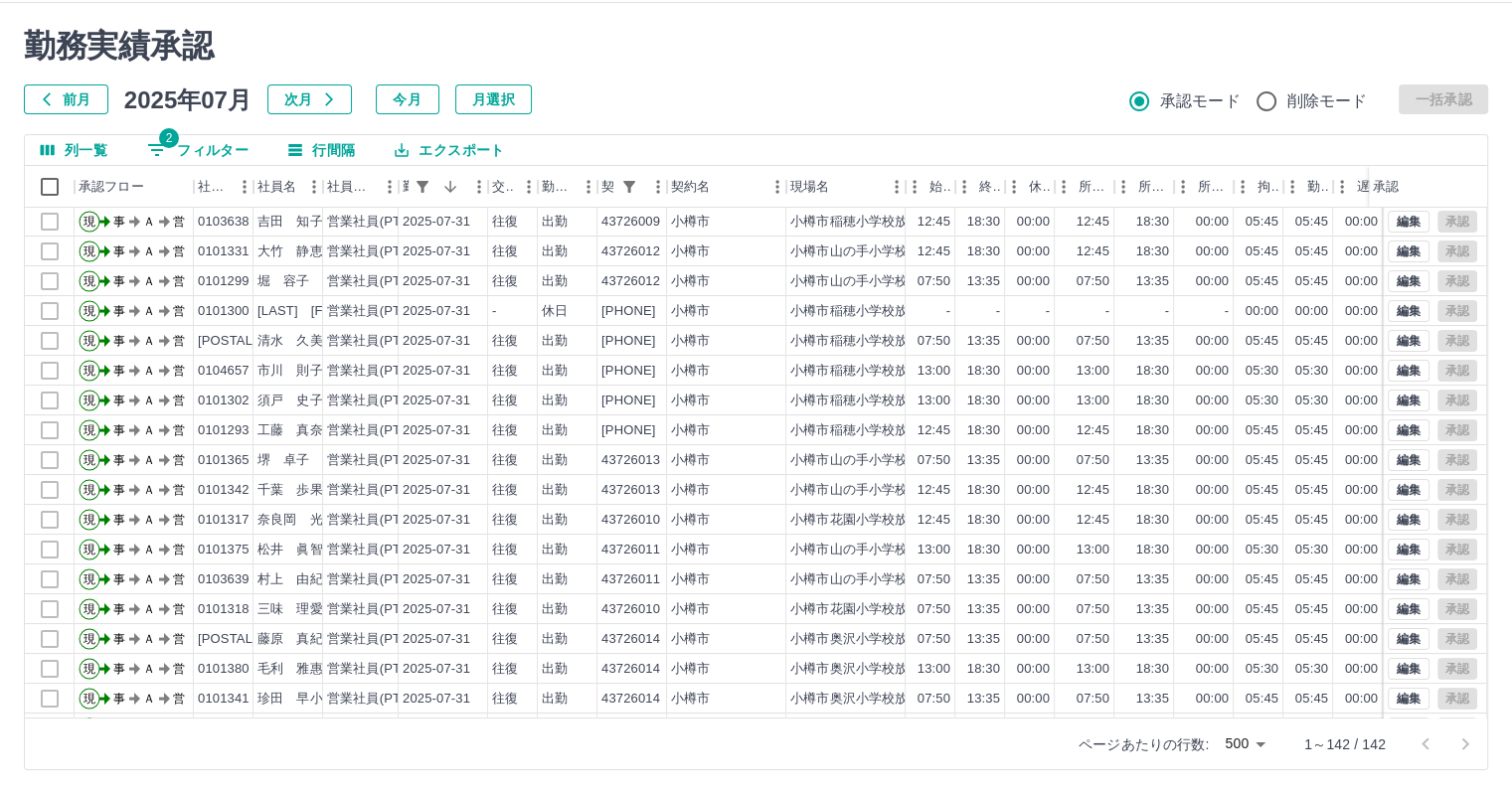 click on "2 フィルター" at bounding box center (198, 150) 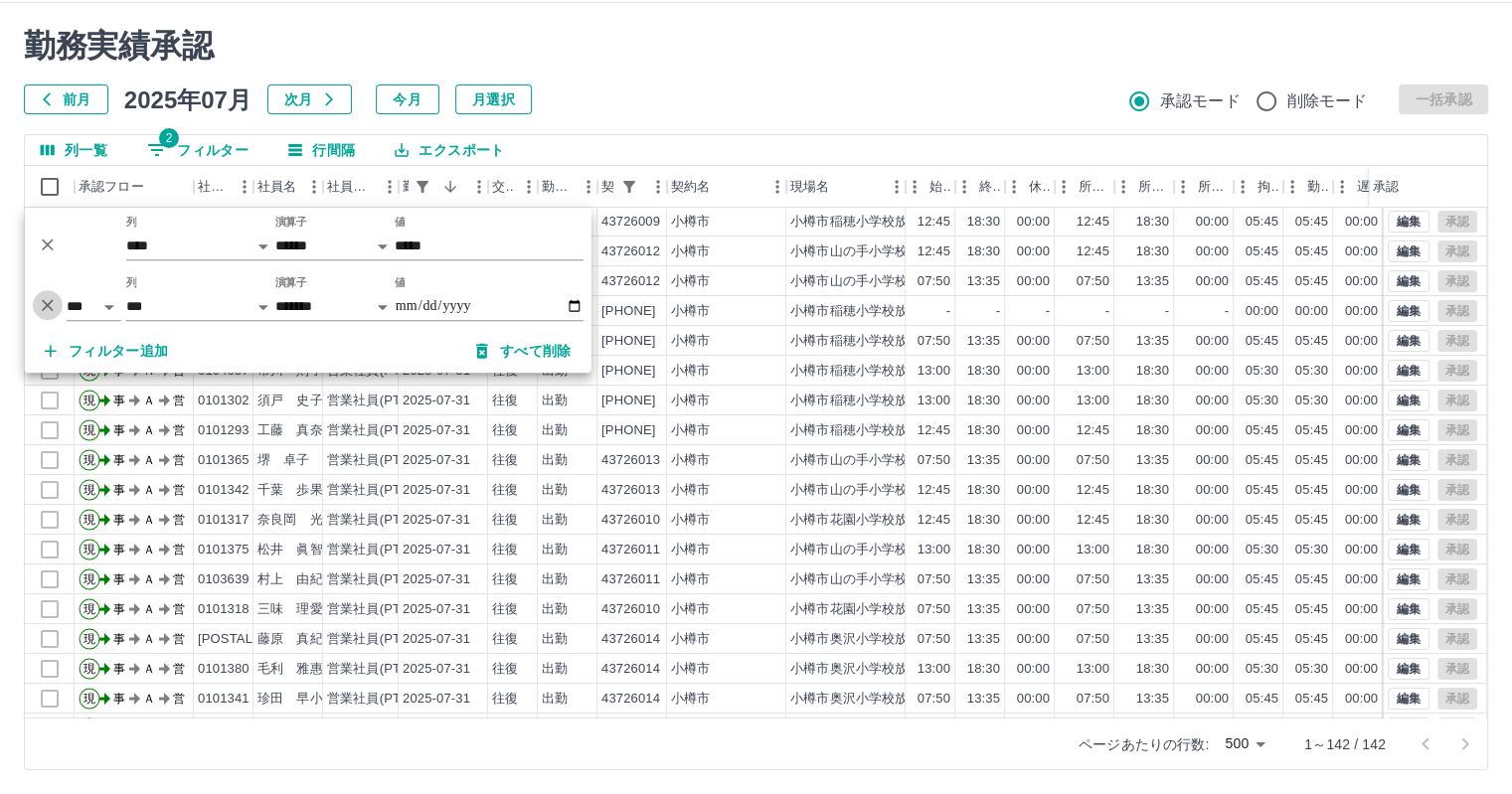 click 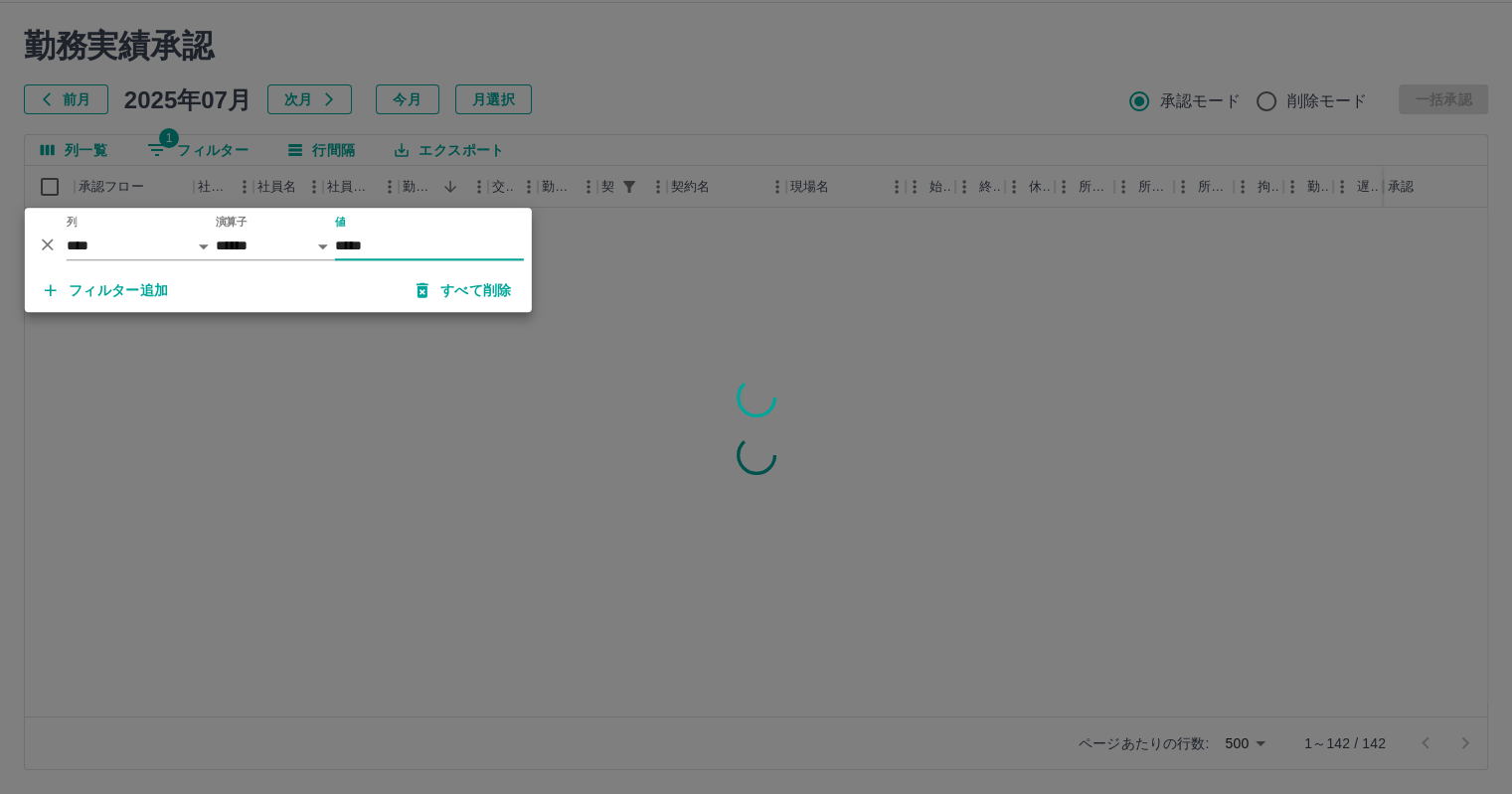 scroll, scrollTop: 0, scrollLeft: 0, axis: both 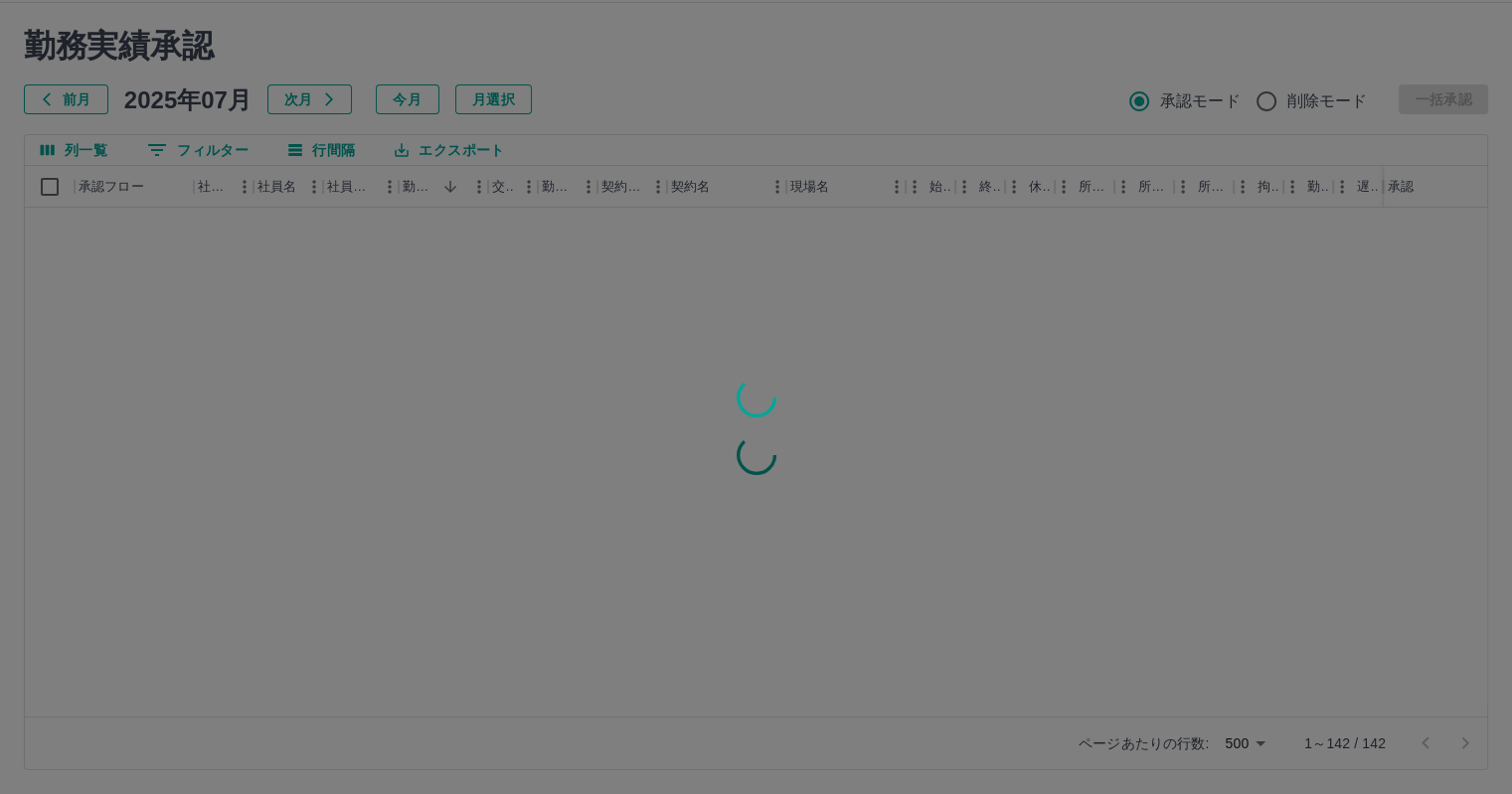 click at bounding box center [756, 397] 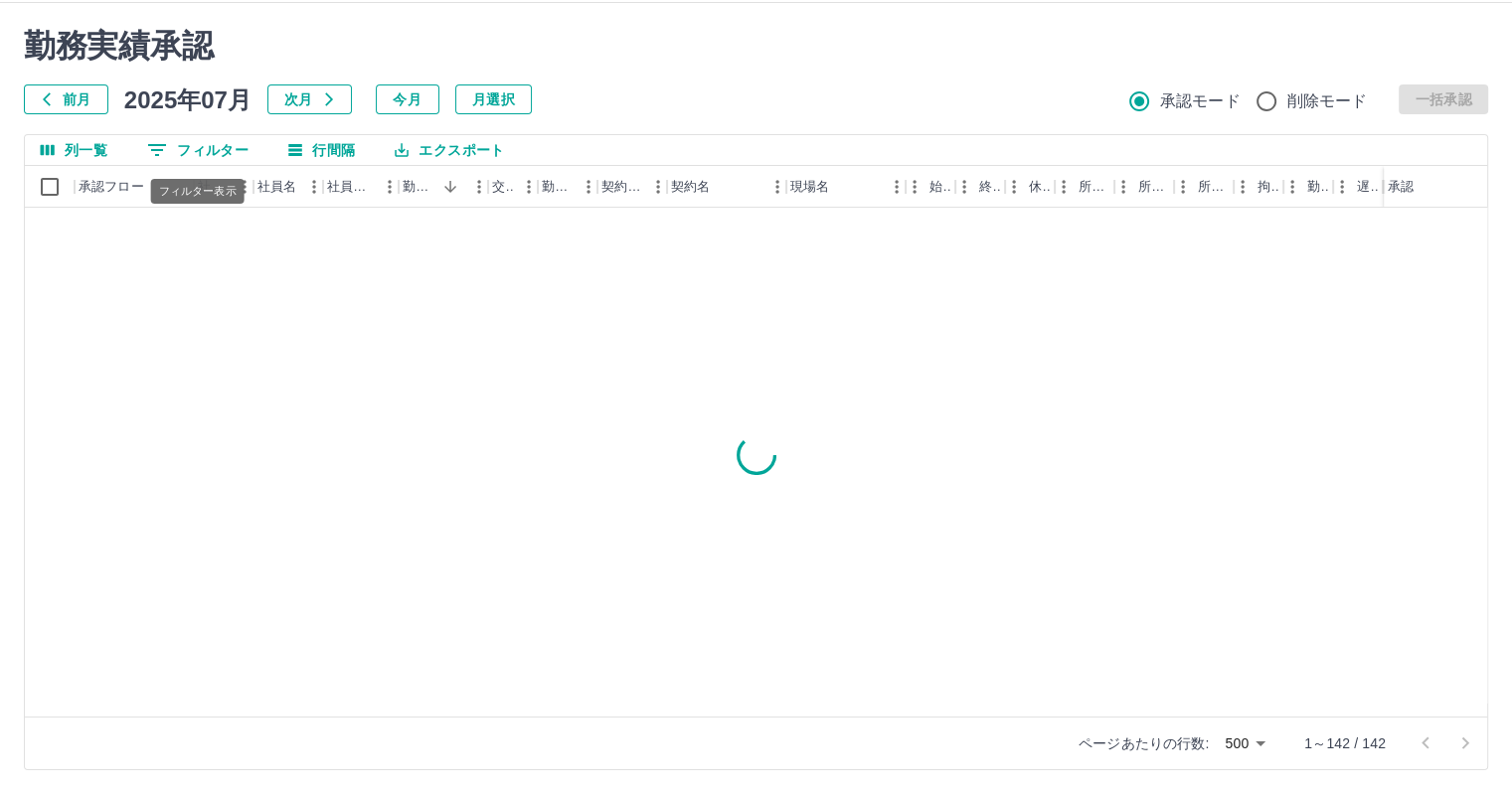 click 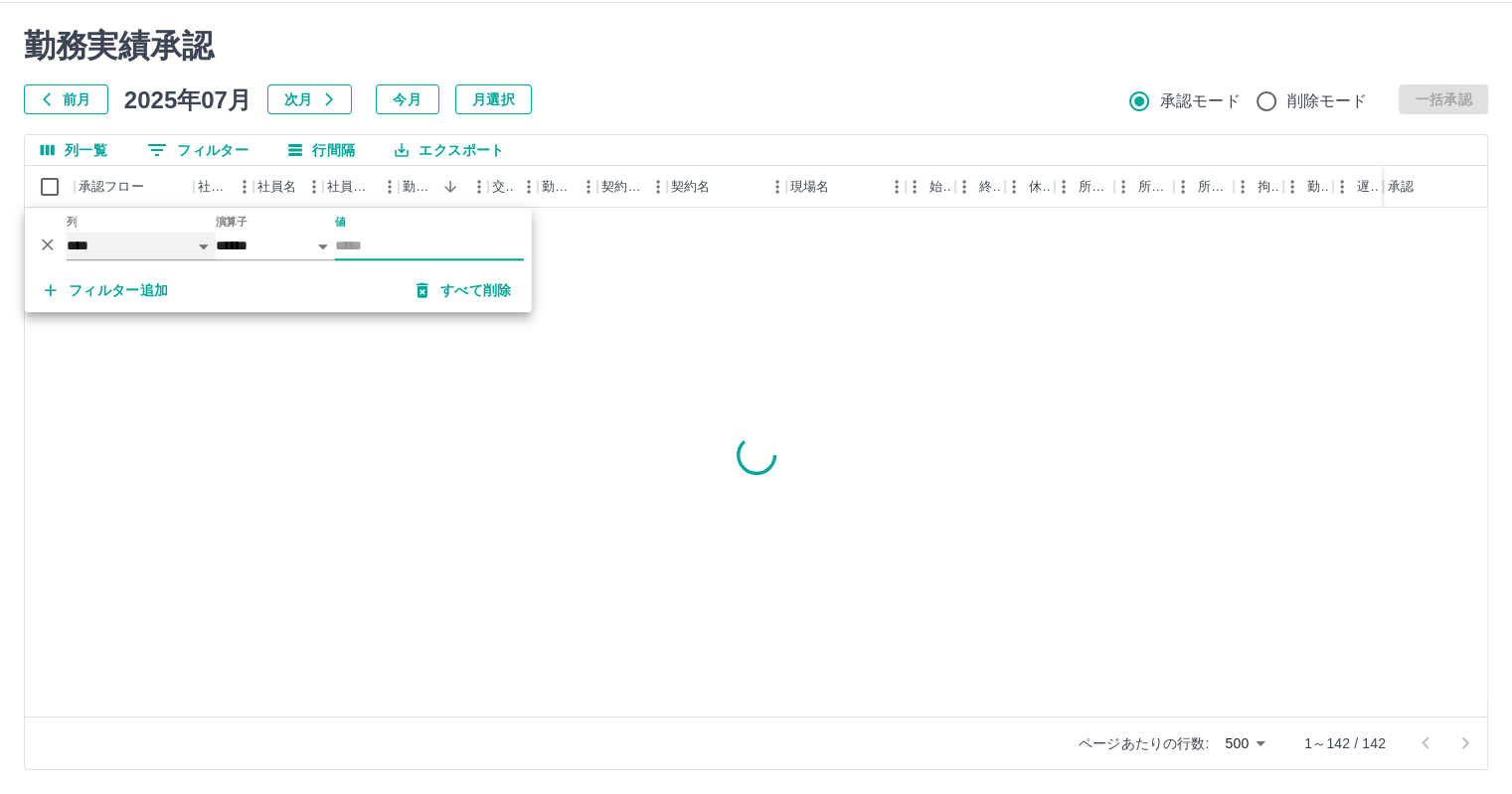 click on "**** *** **** *** *** **** ***** *** *** ** ** ** **** **** **** ** ** *** **** *****" at bounding box center [141, 245] 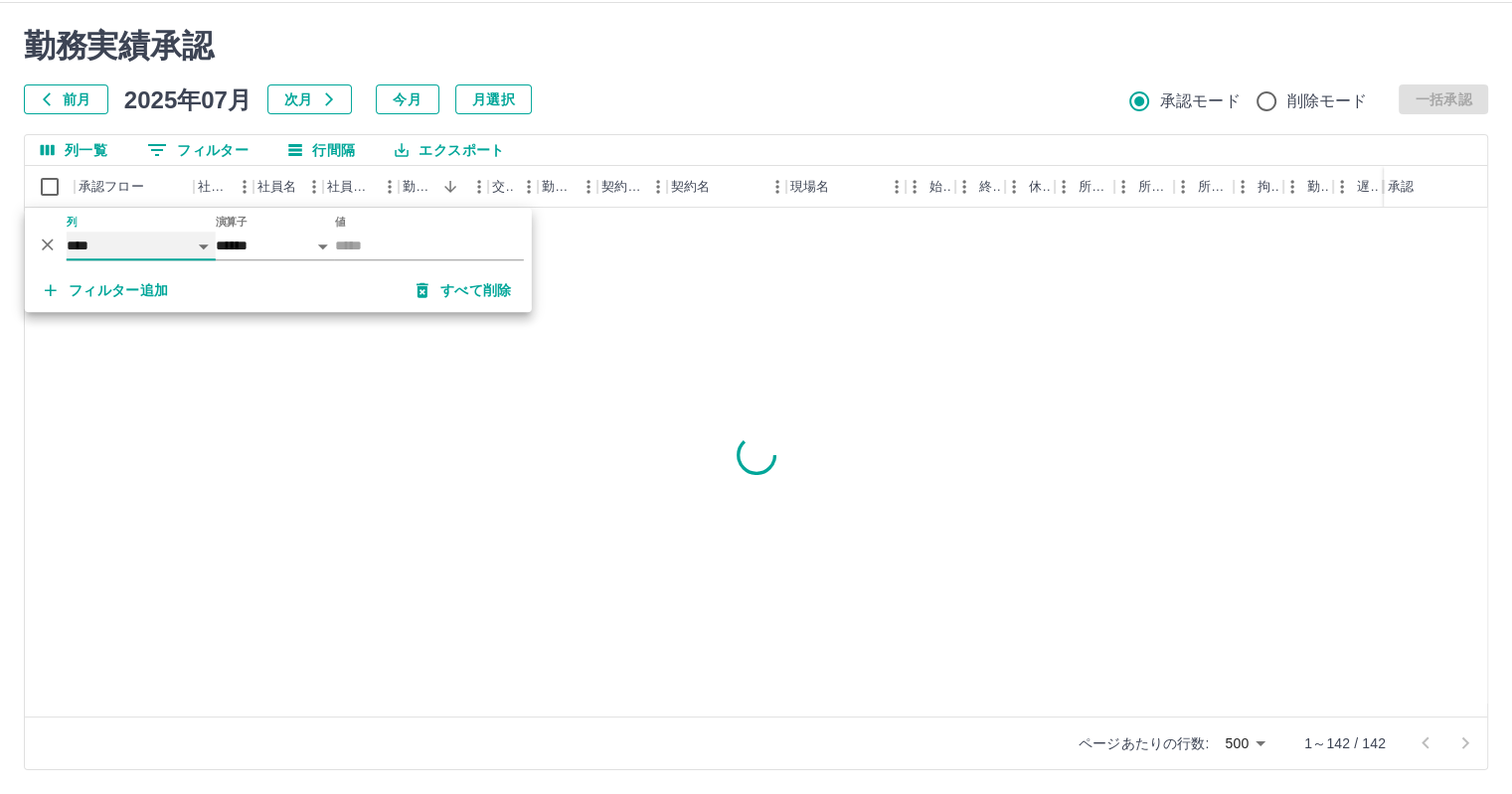 click on "**** *** **** *** *** **** ***** *** *** ** ** ** **** **** **** ** ** *** **** *****" at bounding box center [141, 245] 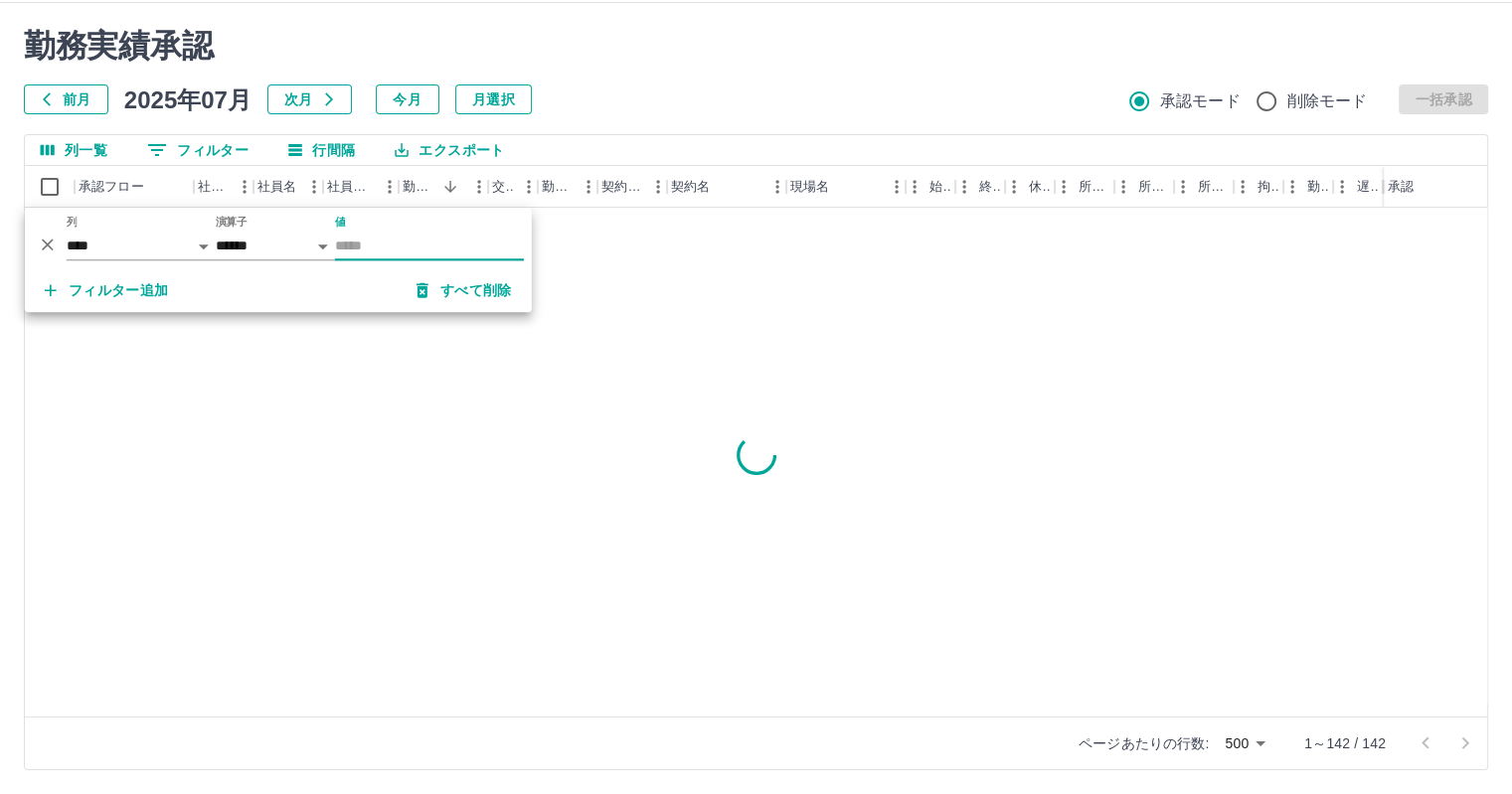 click on "値" at bounding box center (429, 245) 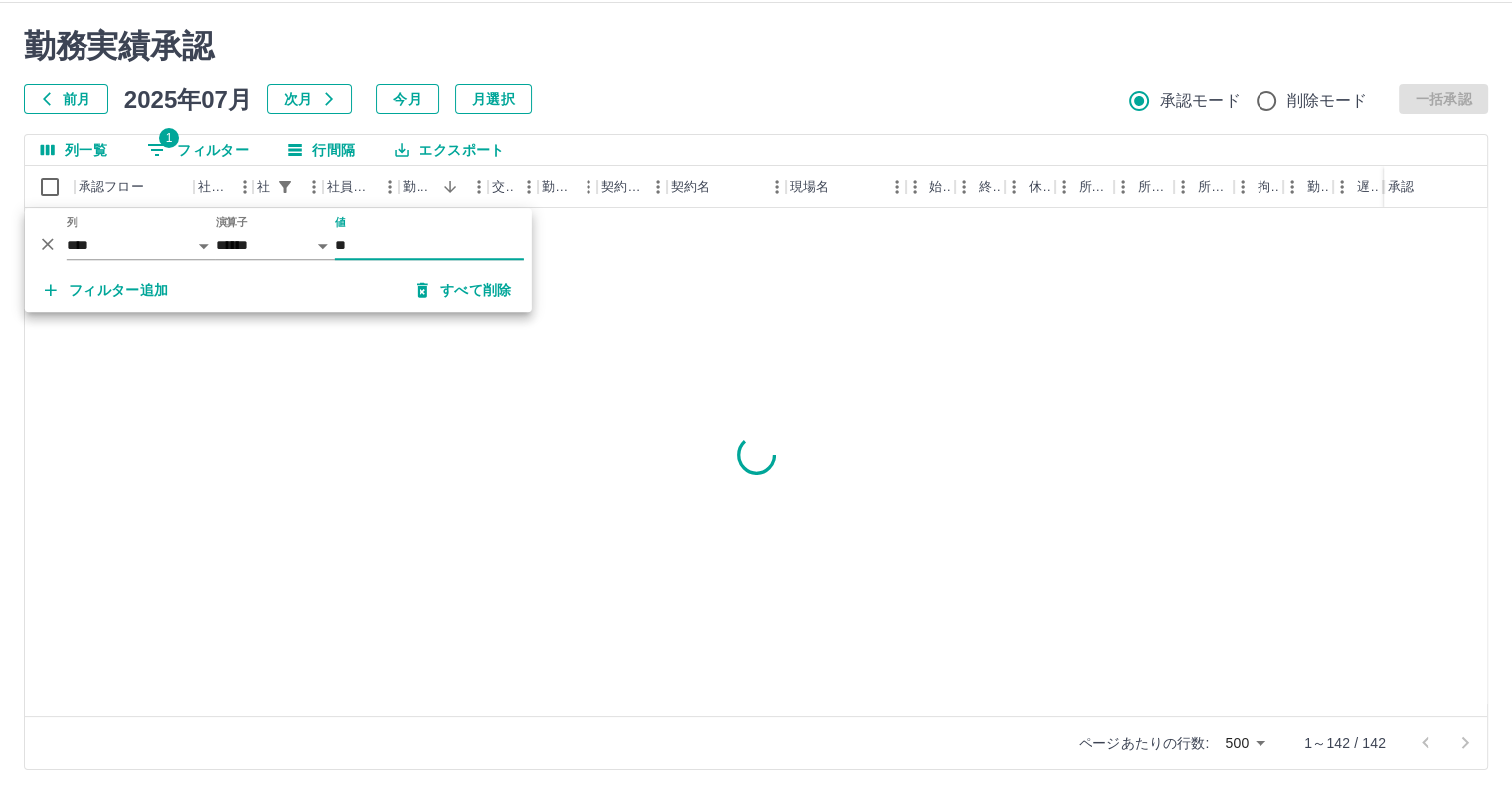 type on "*" 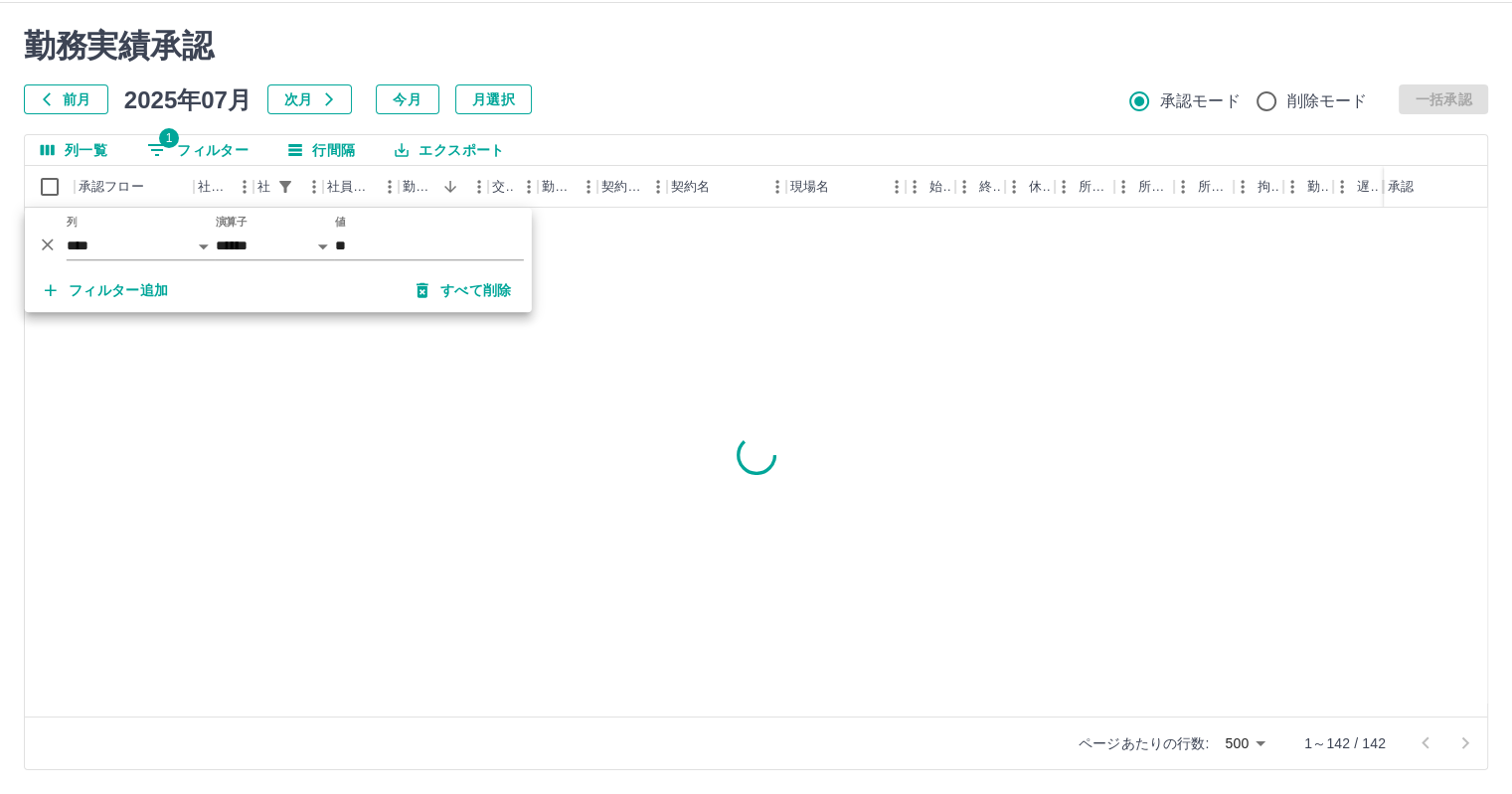 click on "勤務実績承認 前月 2025年07月 次月 今月 月選択 承認モード 削除モード 一括承認" at bounding box center (756, 71) 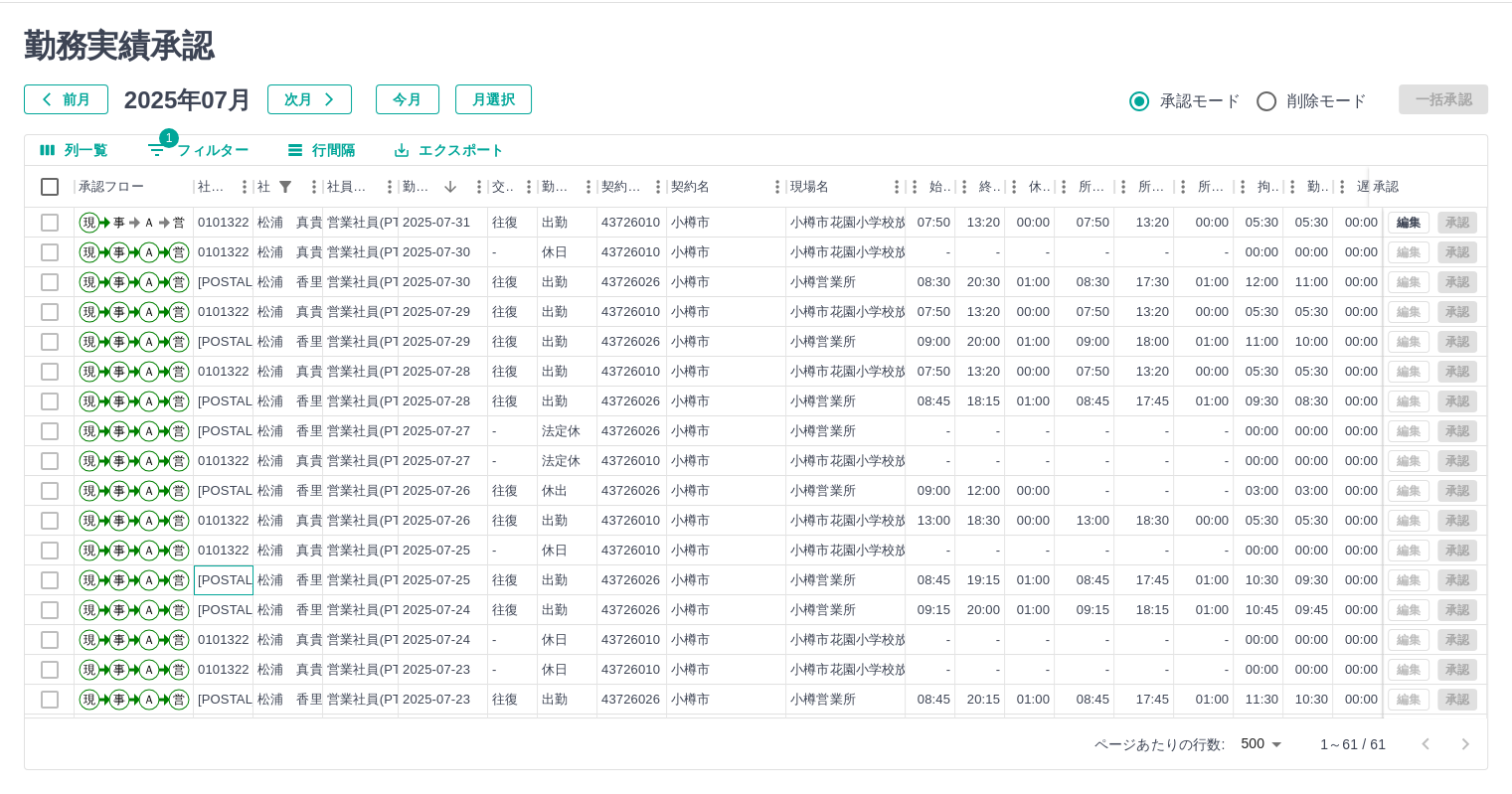 click on "[POSTAL_CODE]" at bounding box center [250, 580] 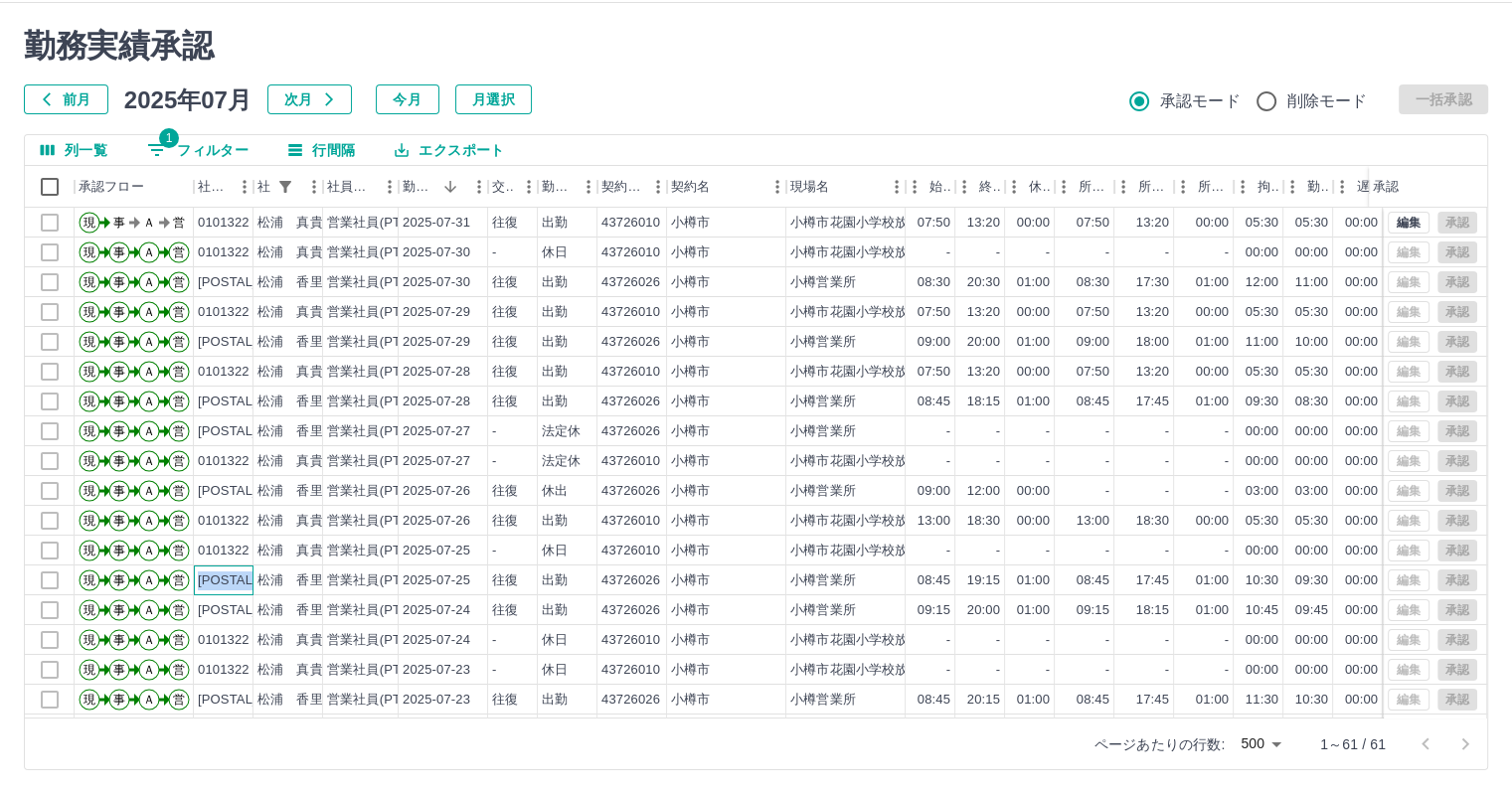 drag, startPoint x: 198, startPoint y: 578, endPoint x: 250, endPoint y: 582, distance: 52.153619 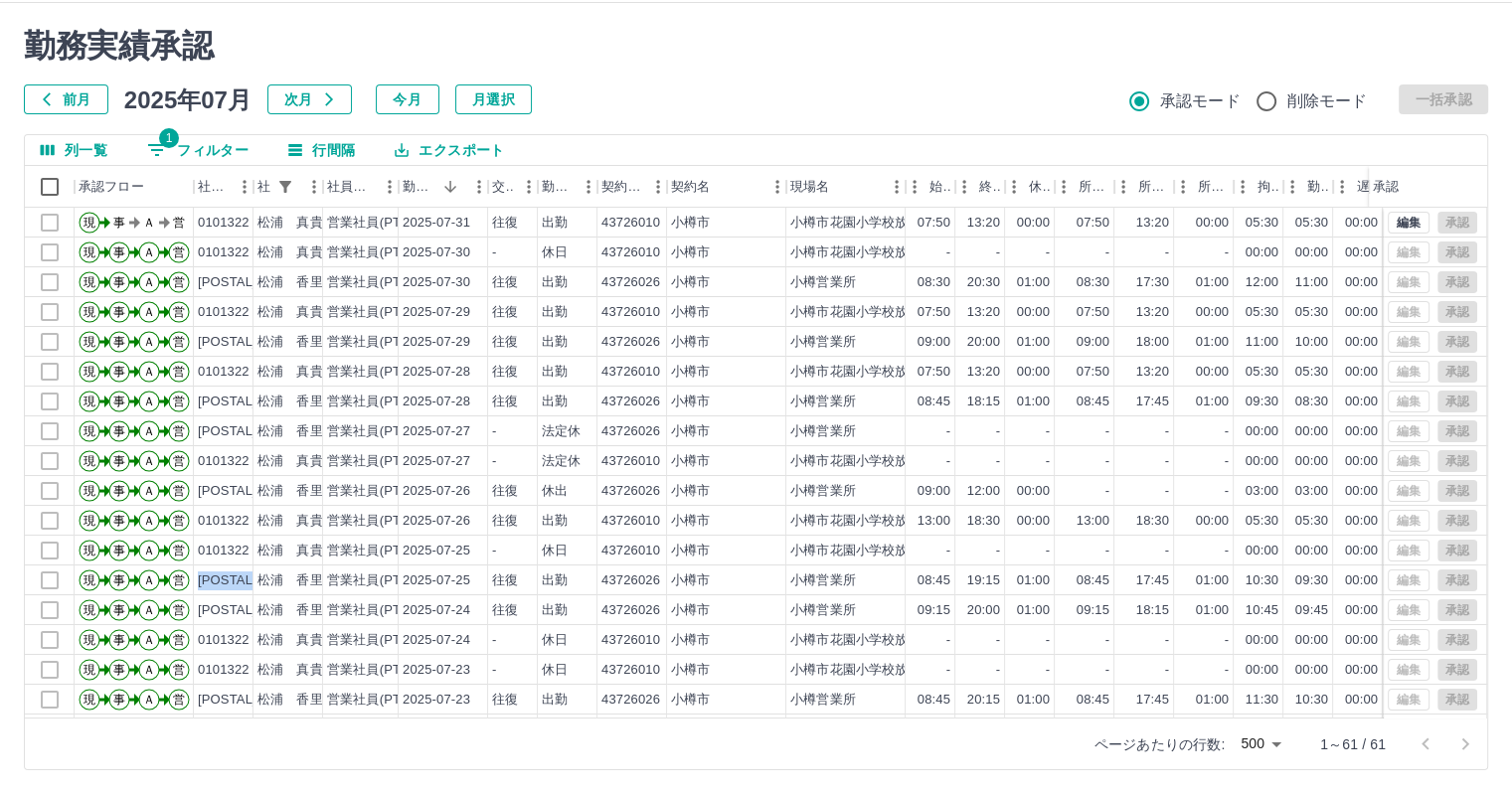click on "1 フィルター" at bounding box center (198, 150) 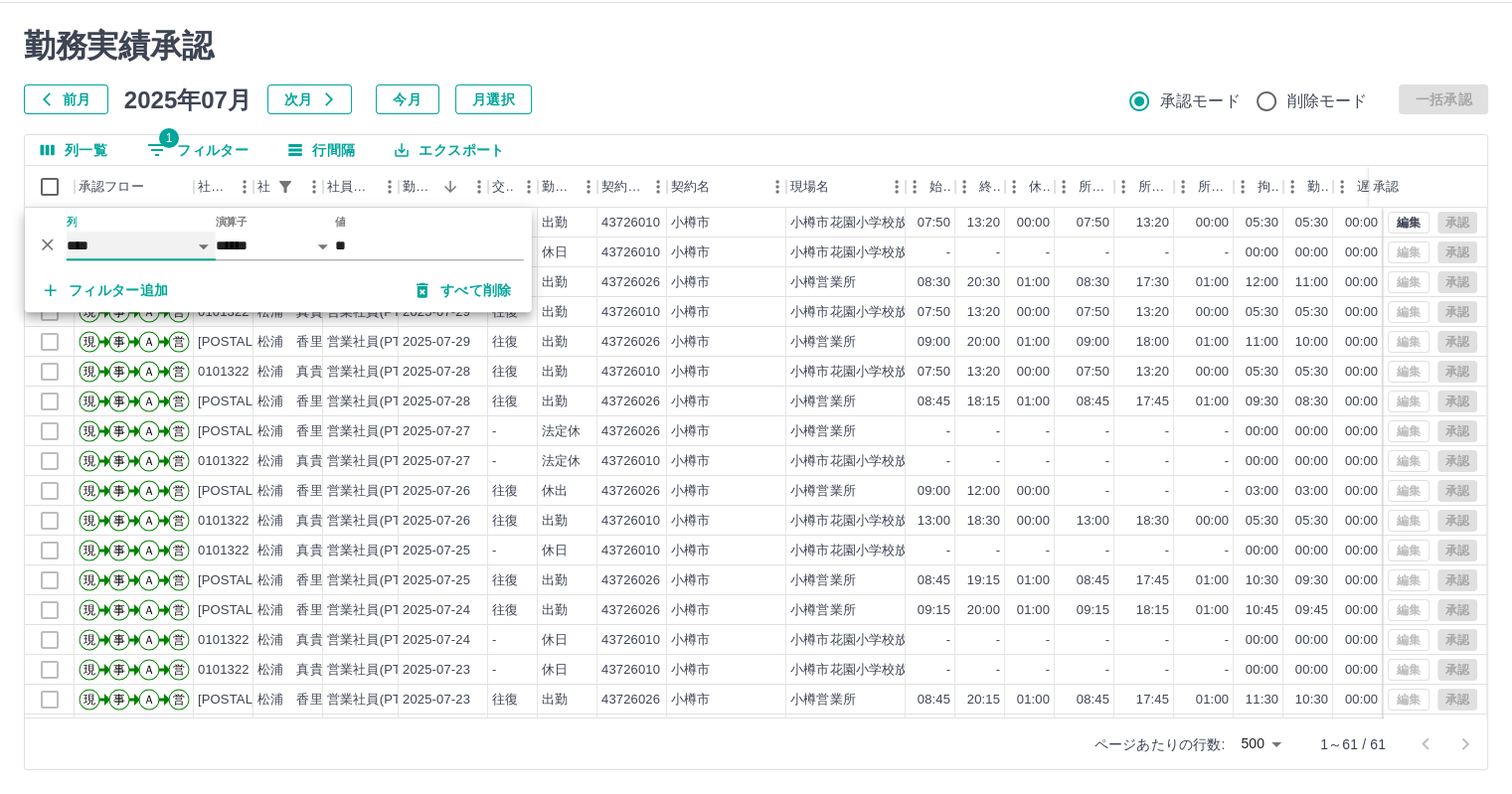 click on "**** *** **** *** *** **** ***** *** *** ** ** ** **** **** **** ** ** *** **** *****" at bounding box center [141, 245] 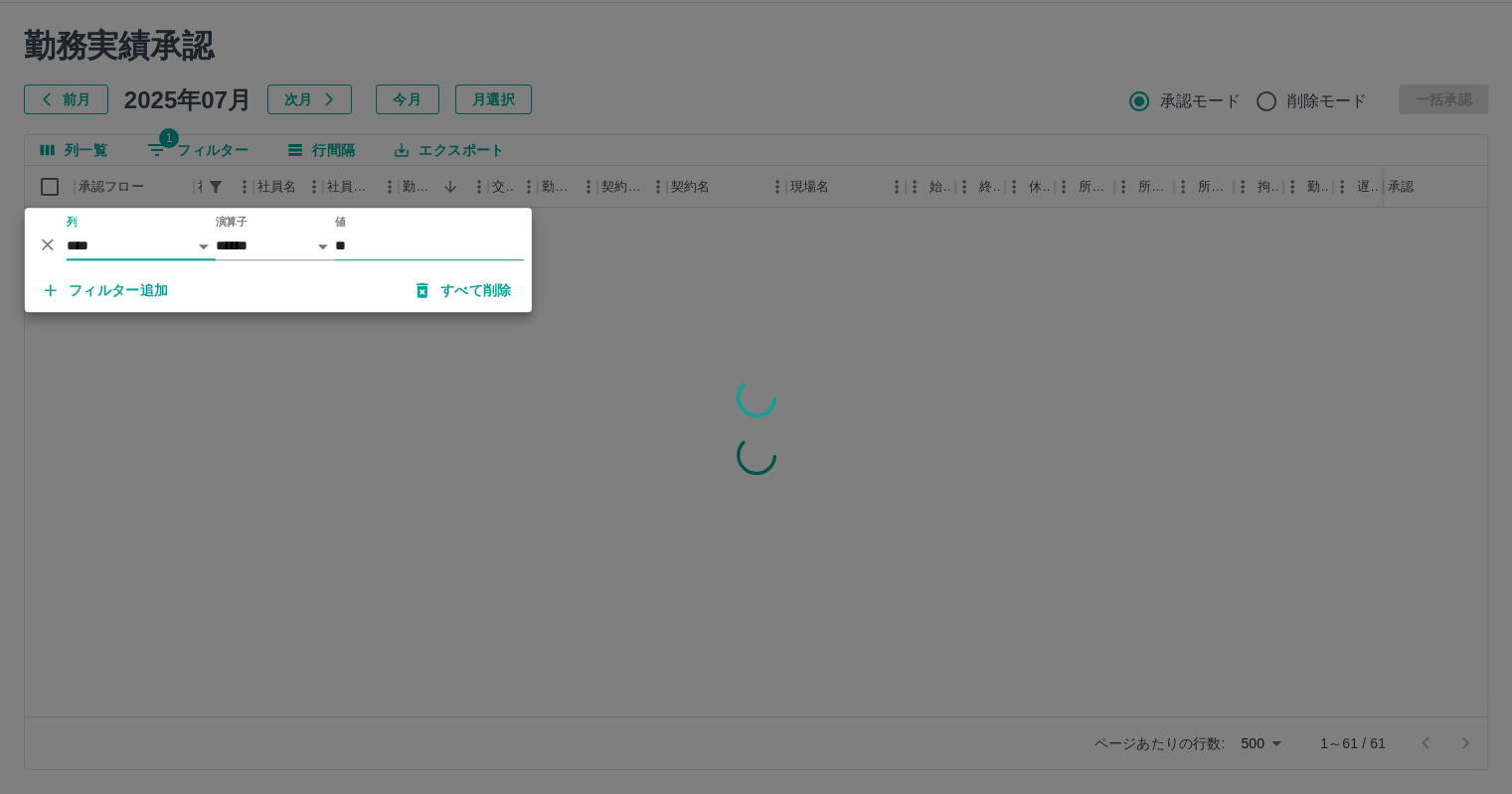 click on "**" at bounding box center [429, 245] 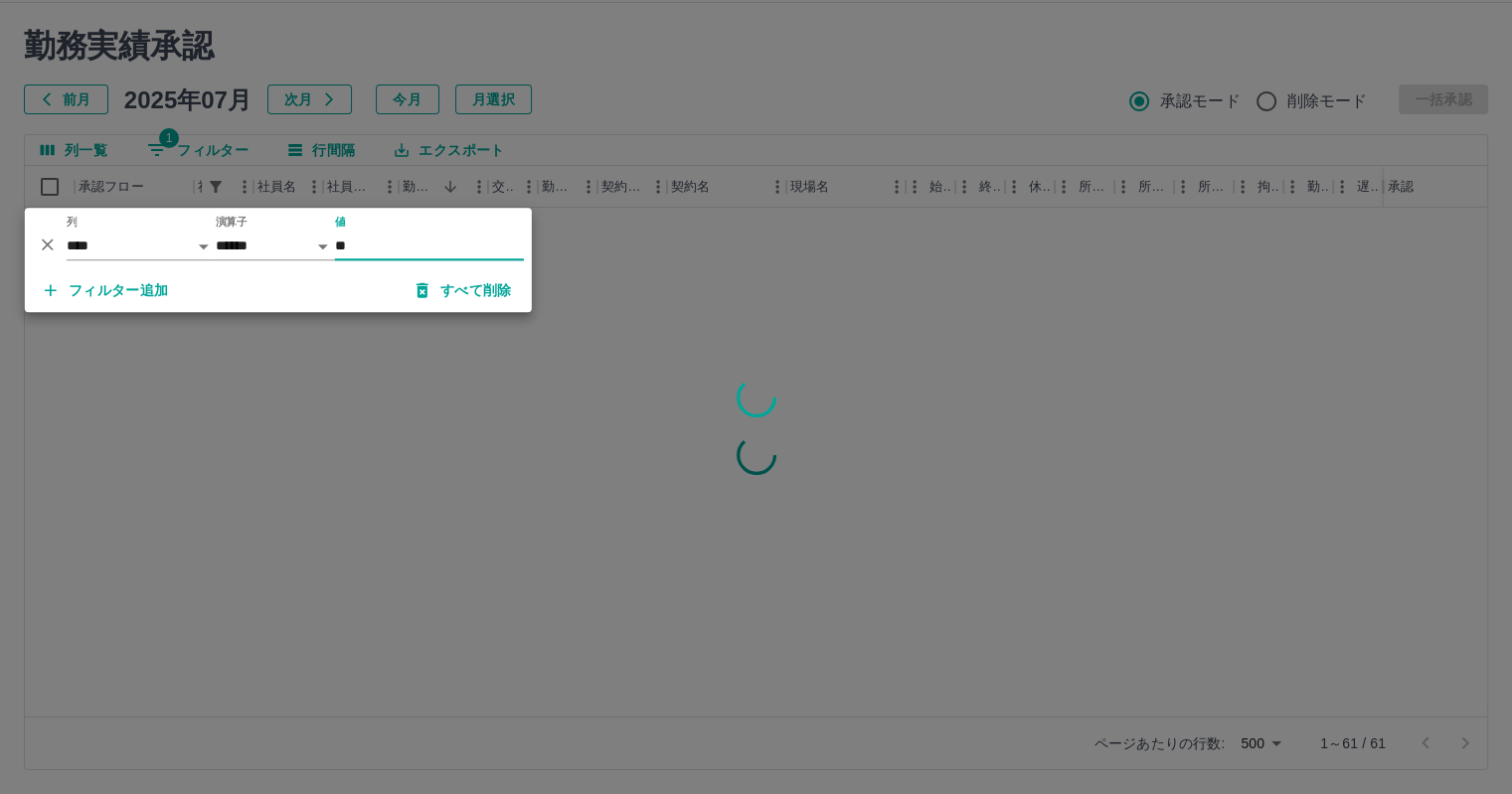 type on "*" 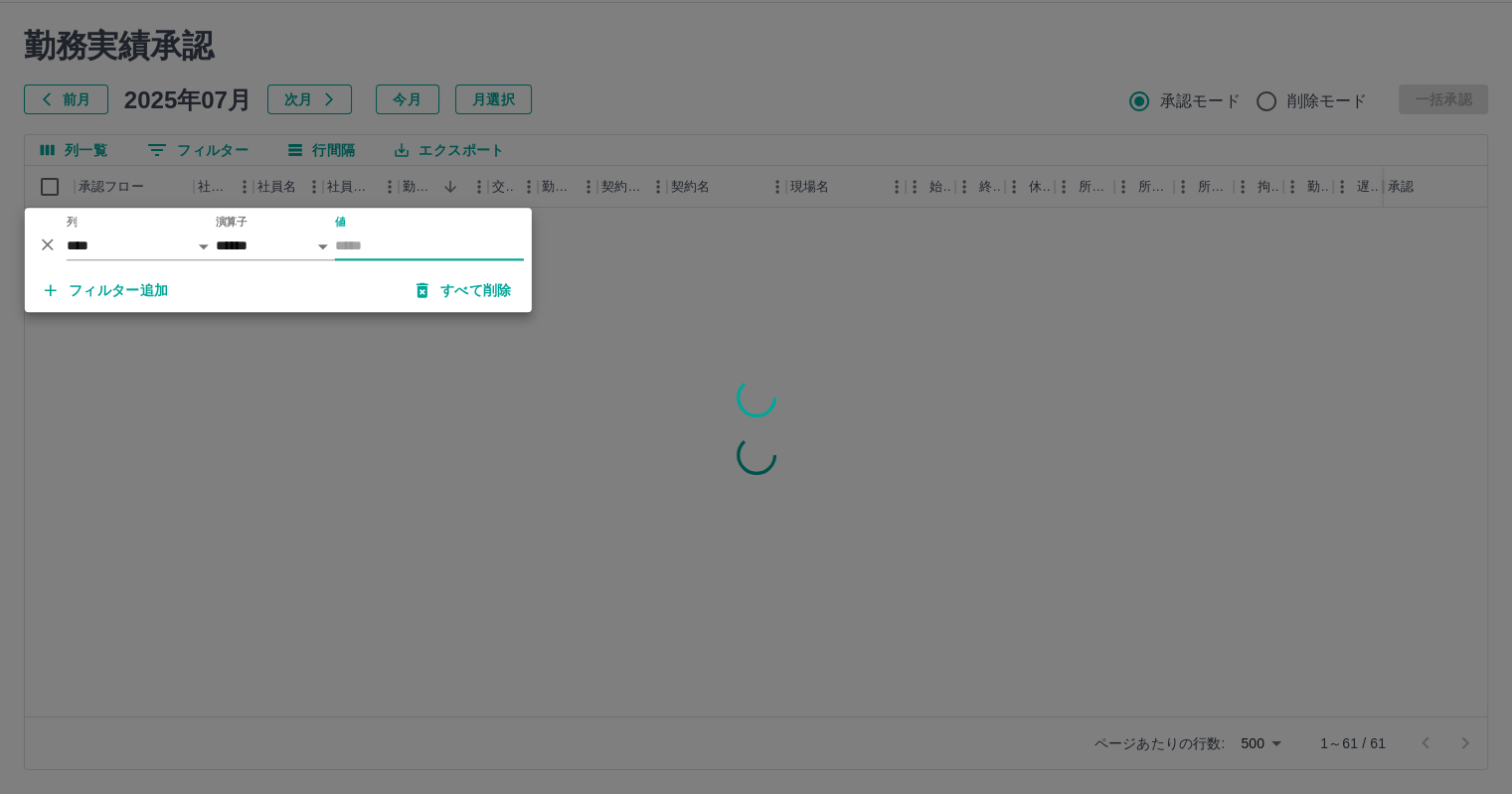 paste on "*******" 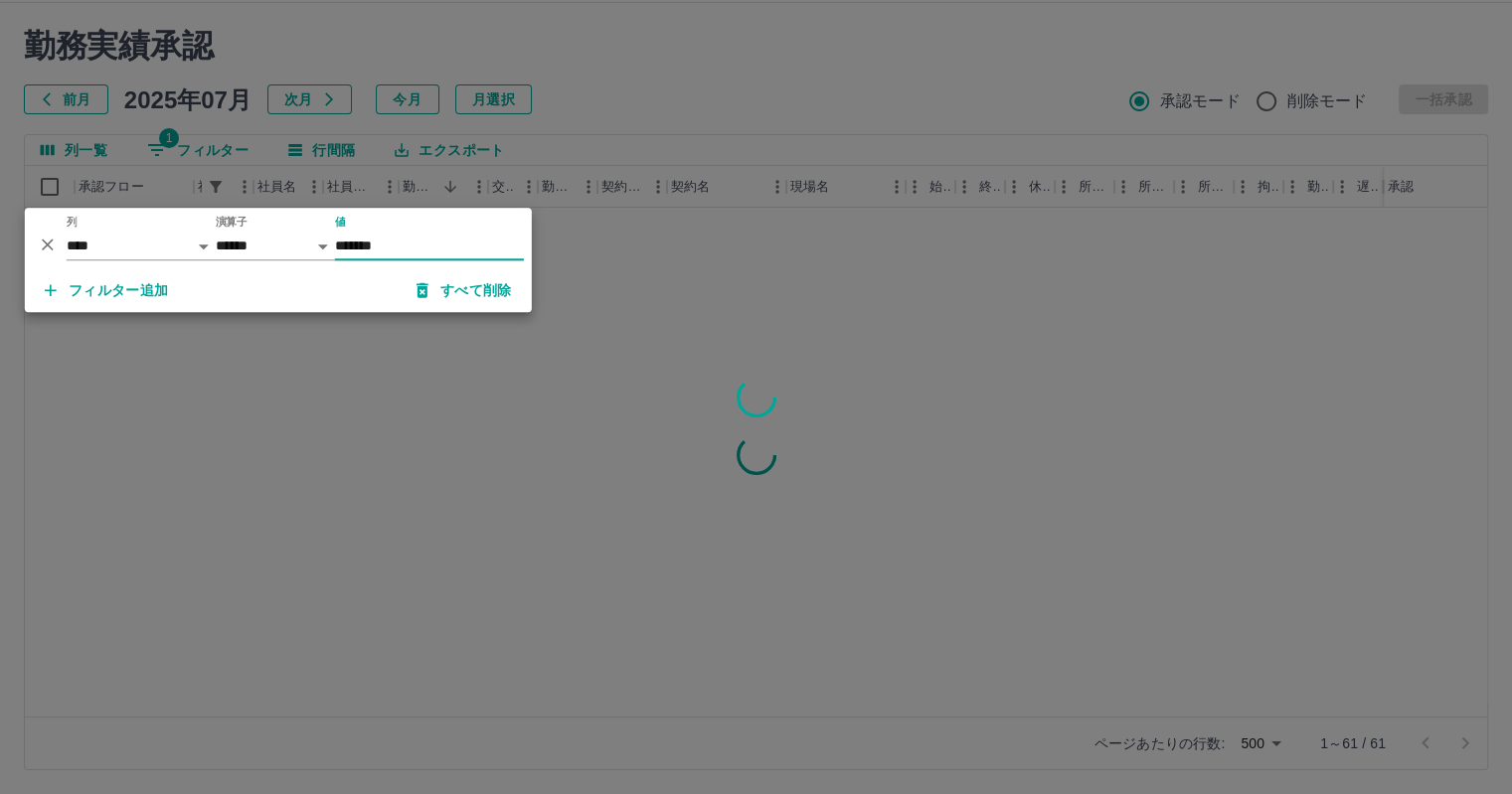 type on "*******" 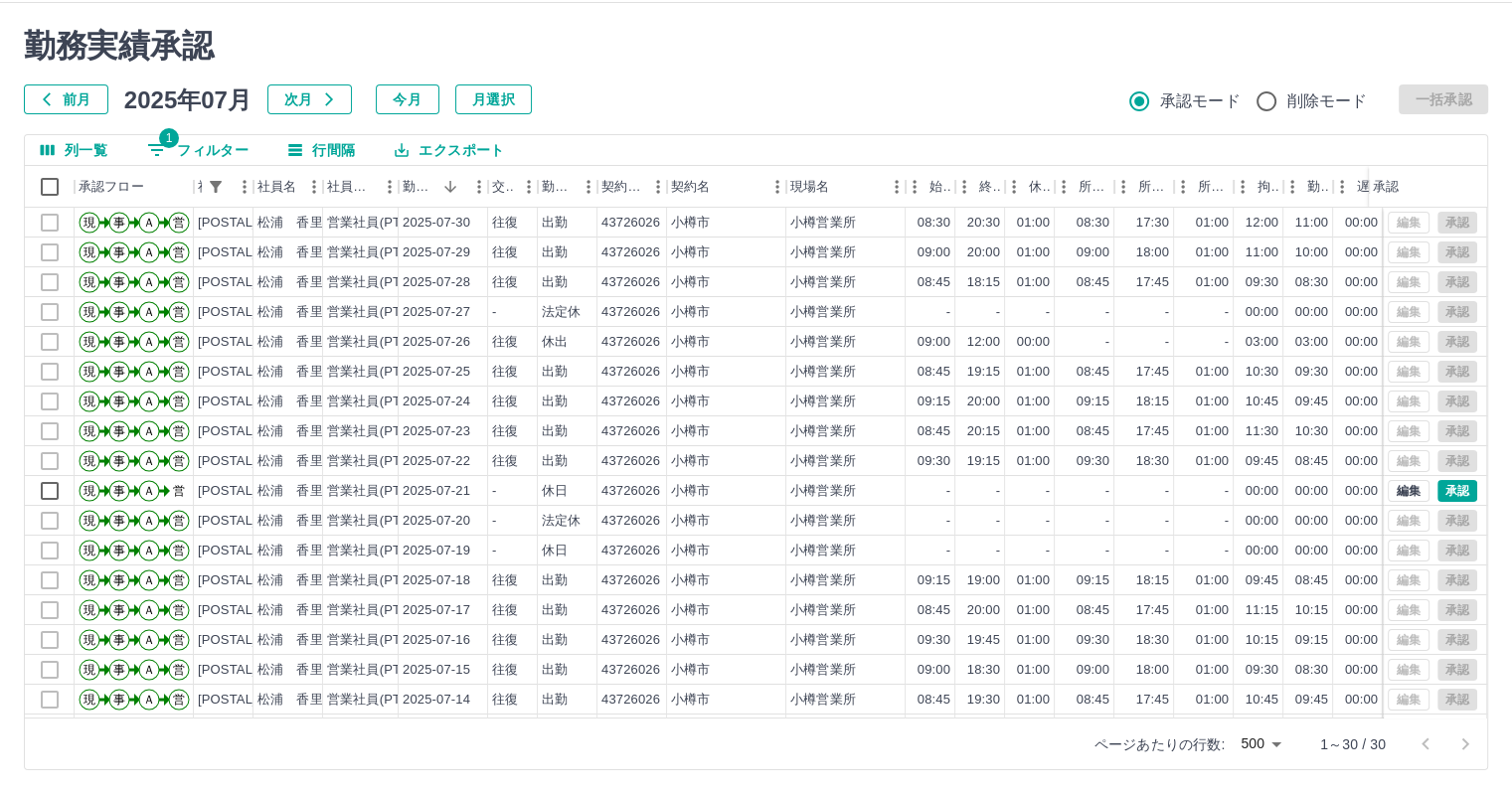 scroll, scrollTop: 0, scrollLeft: 0, axis: both 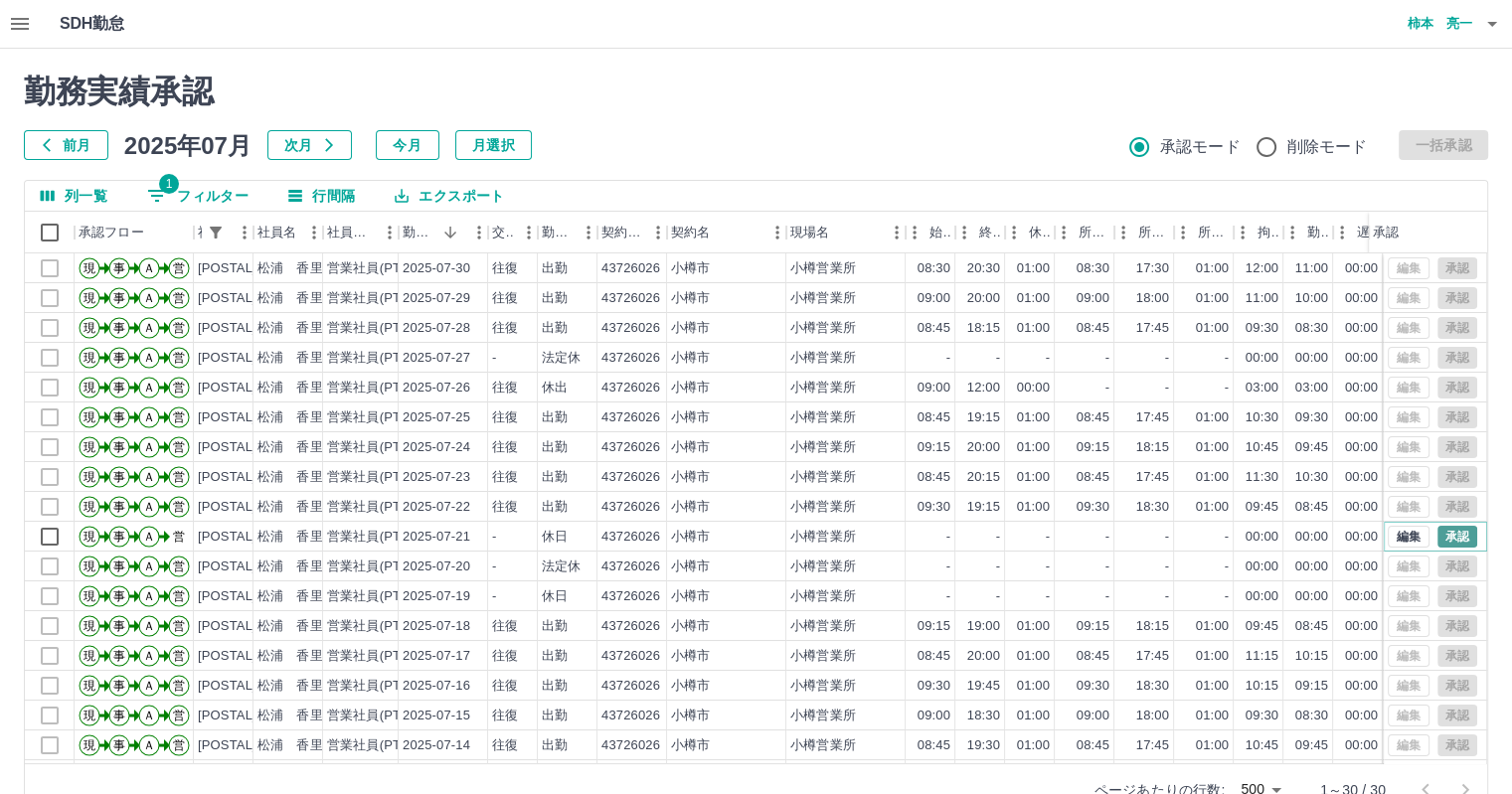 click on "承認" at bounding box center (1457, 537) 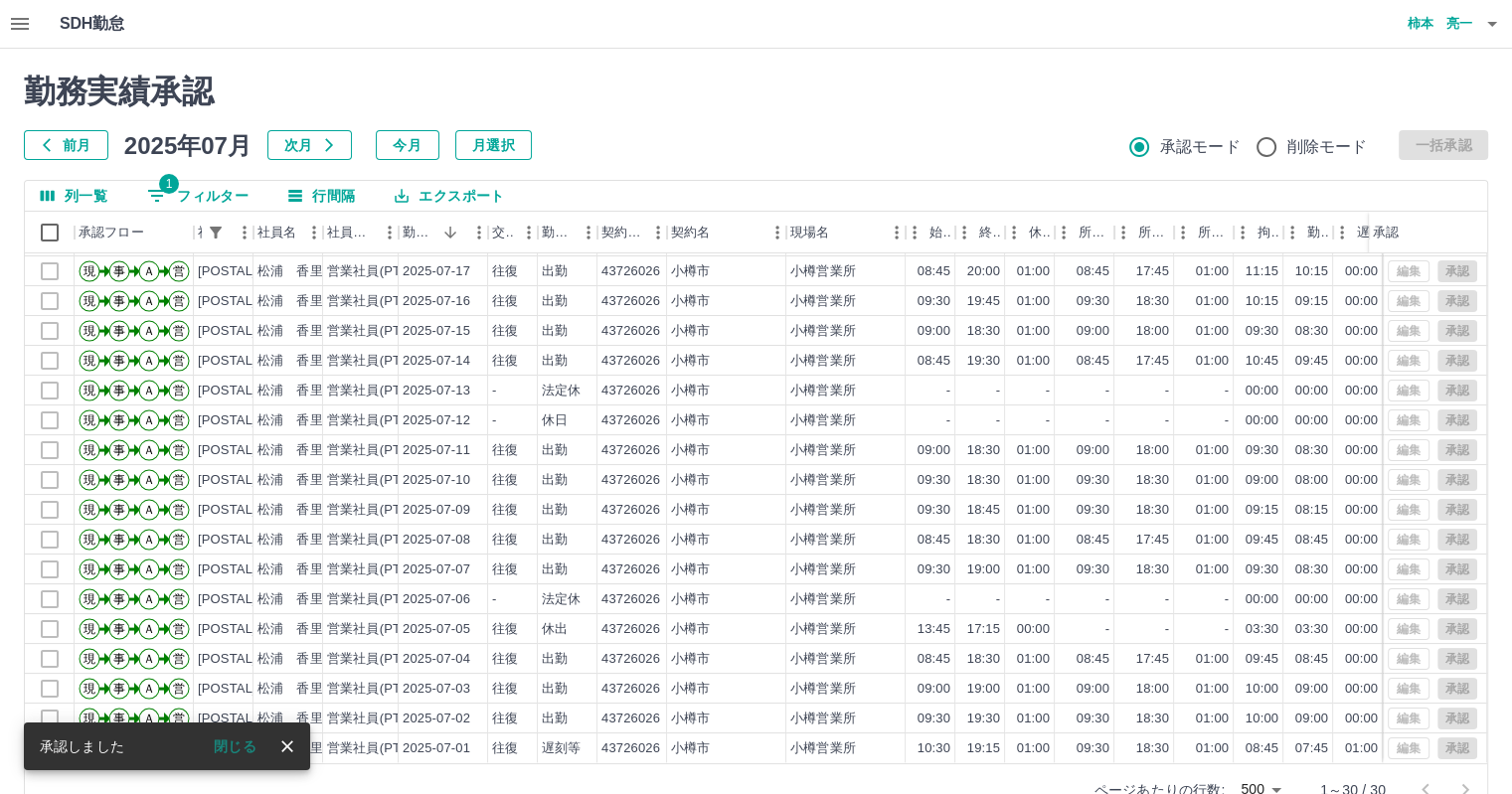 scroll, scrollTop: 398, scrollLeft: 0, axis: vertical 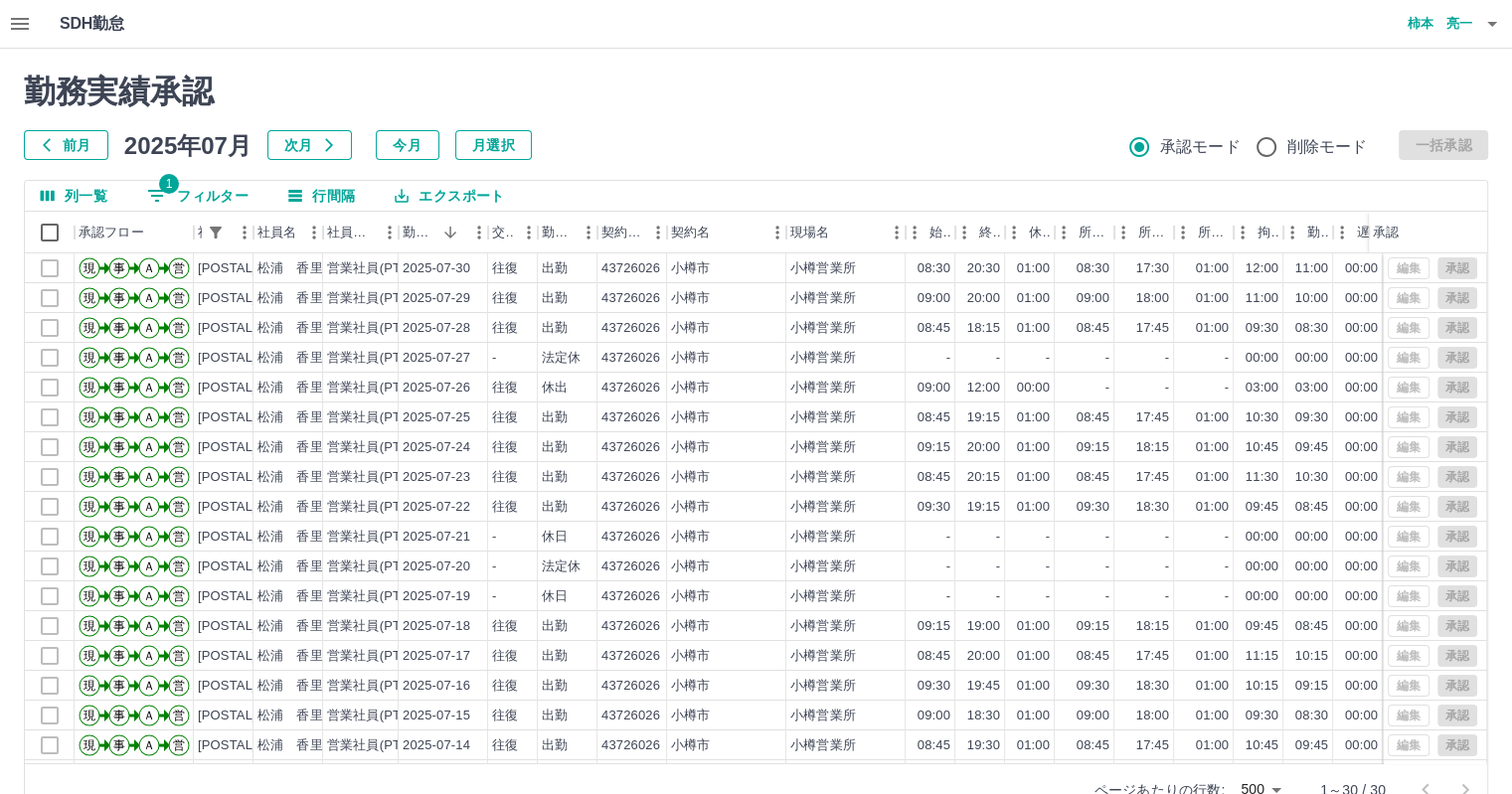 click 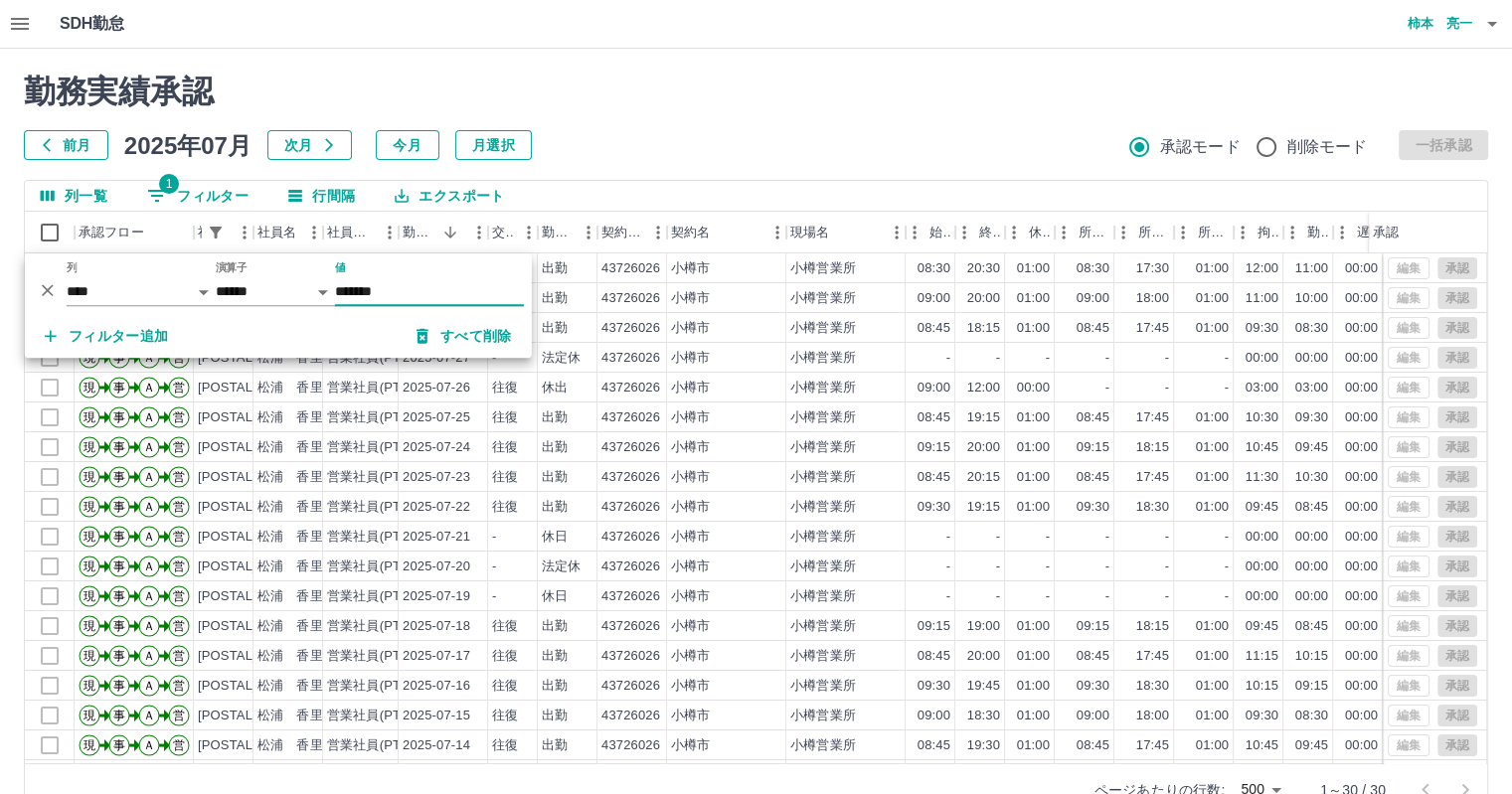 click on "勤務実績承認 前月 2025年07月 次月 今月 月選択 承認モード 削除モード 一括承認" at bounding box center [756, 116] 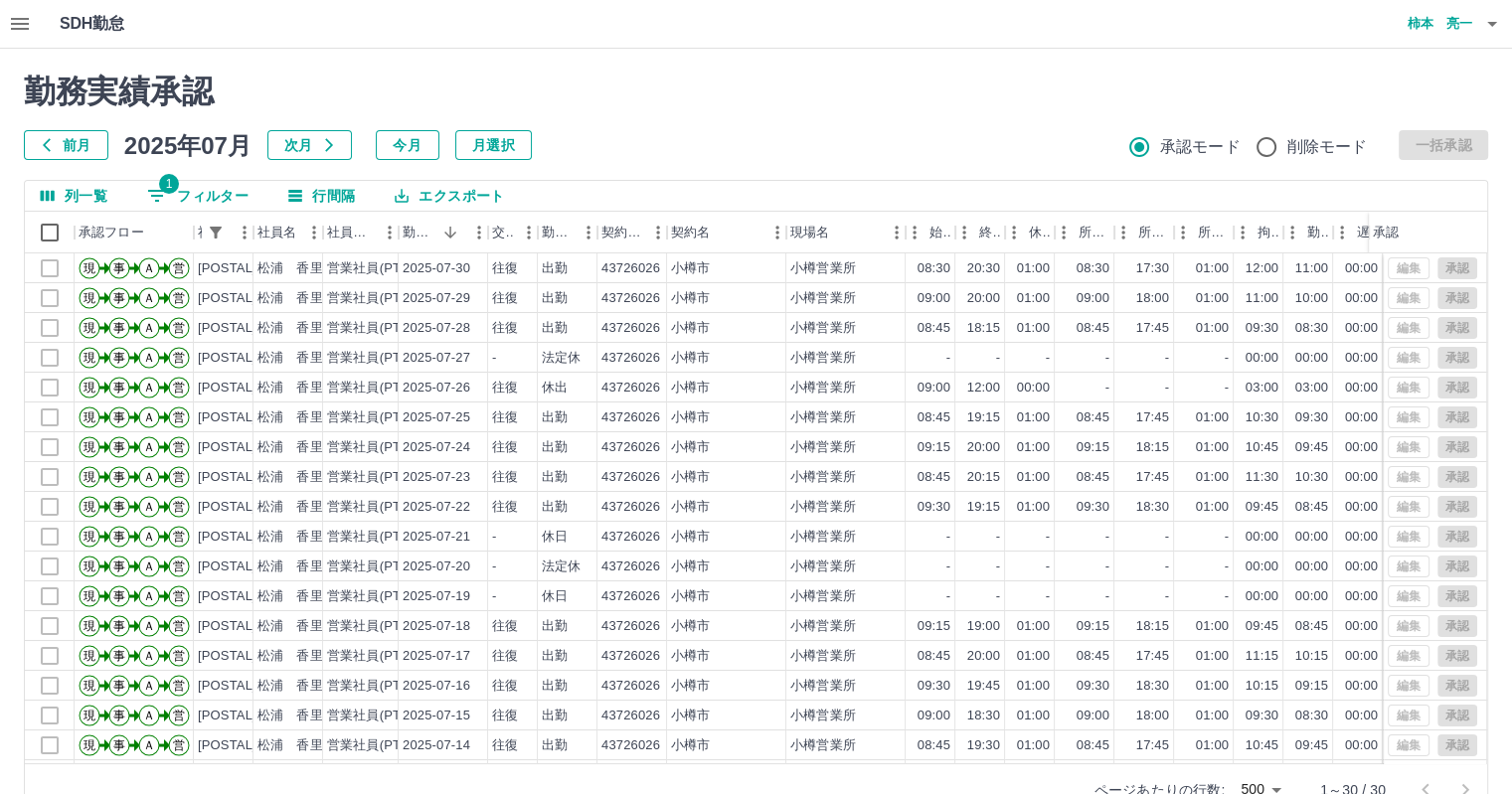 click 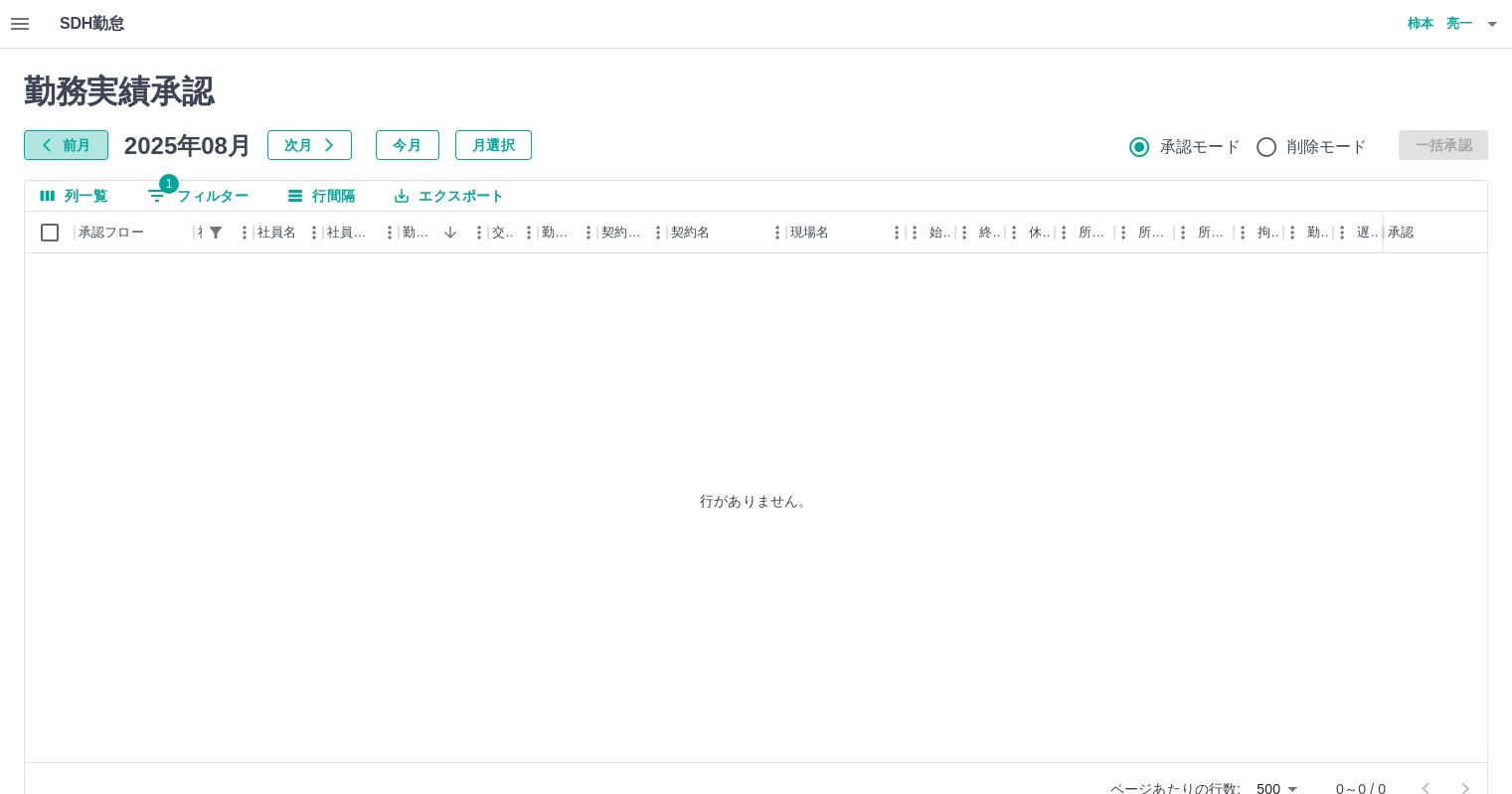 click on "前月" at bounding box center (66, 145) 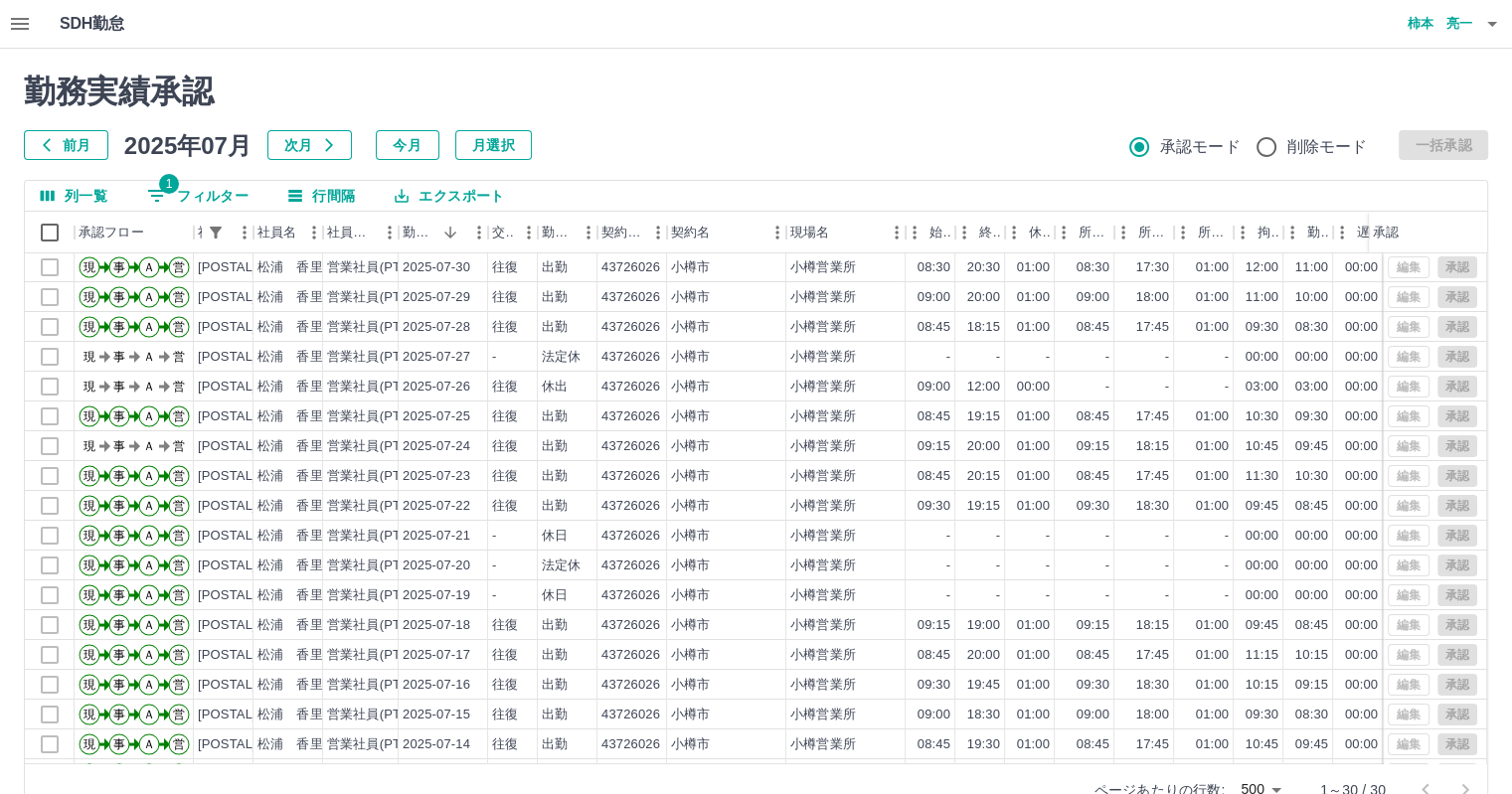 scroll, scrollTop: 0, scrollLeft: 0, axis: both 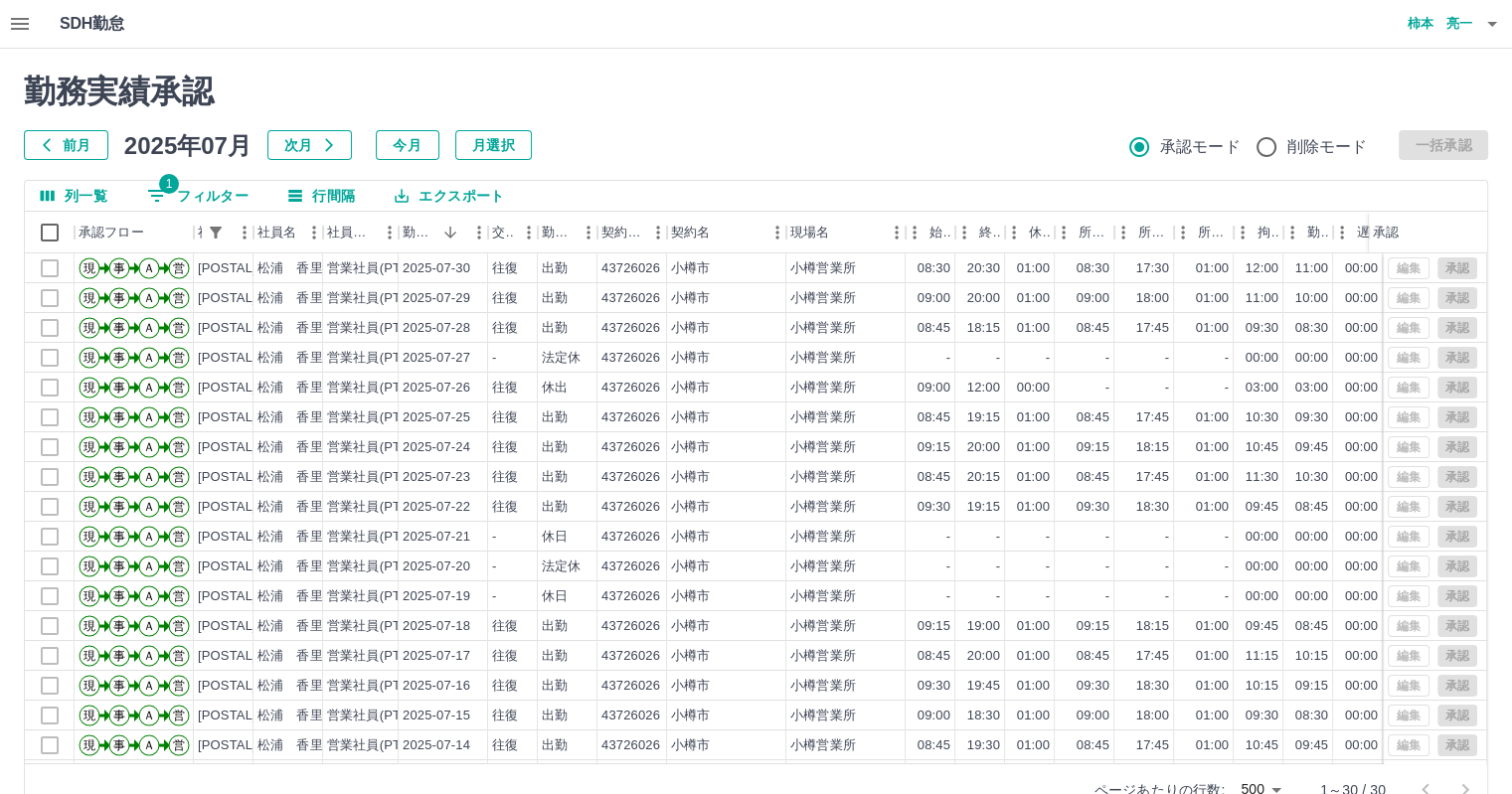 click on "1 フィルター" at bounding box center (198, 196) 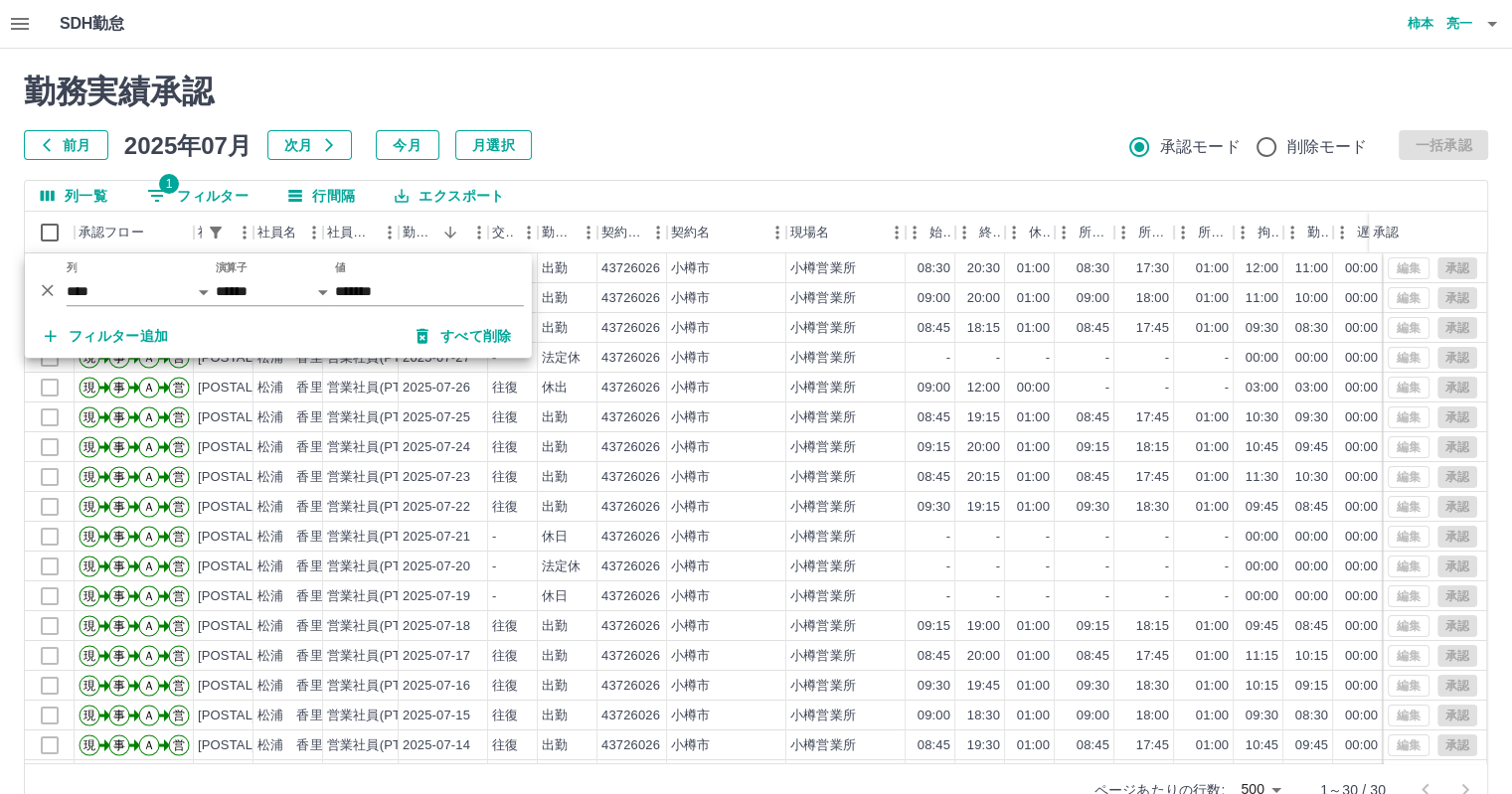 click on "勤務実績承認" at bounding box center (756, 91) 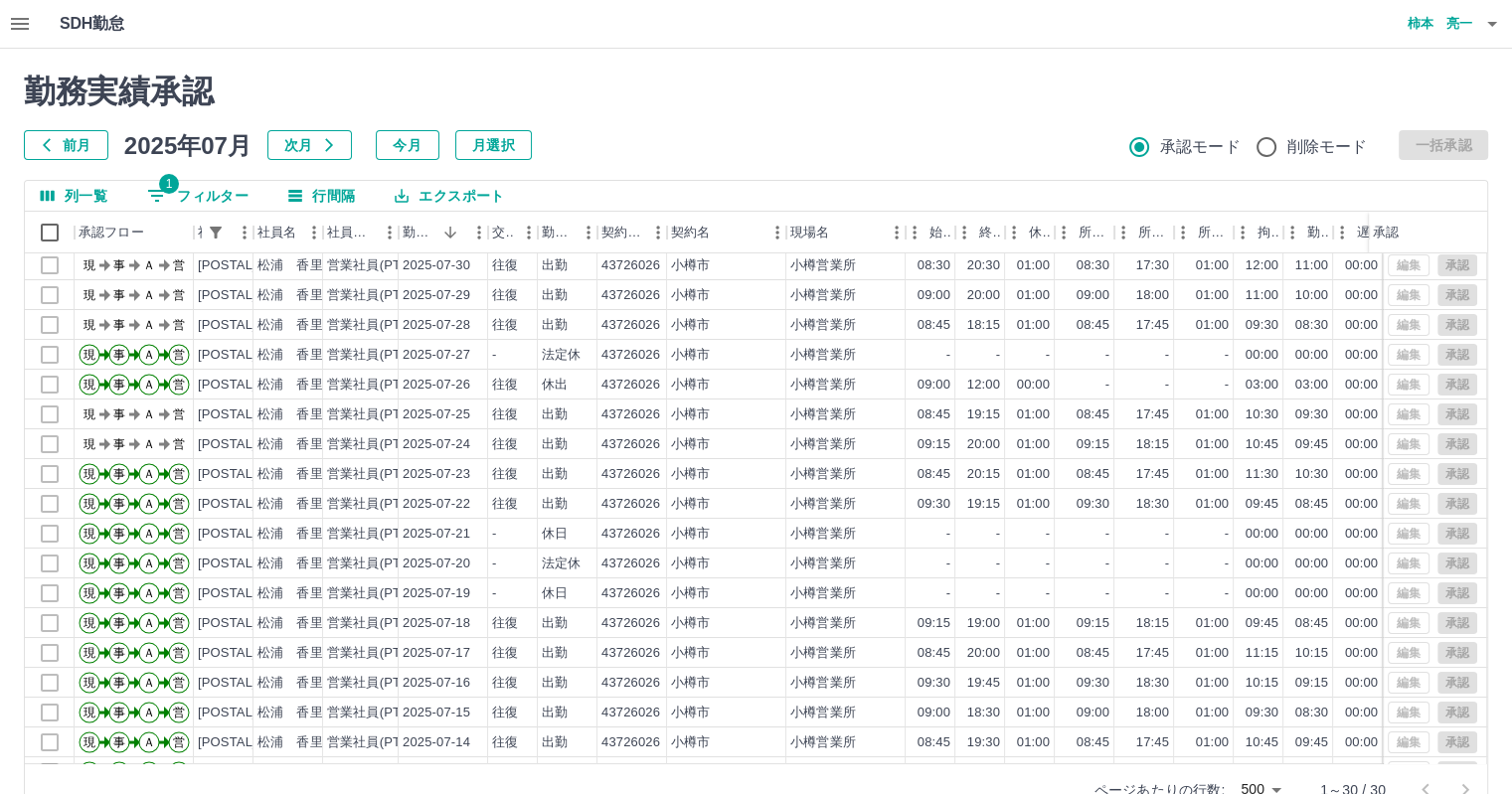 scroll, scrollTop: 0, scrollLeft: 0, axis: both 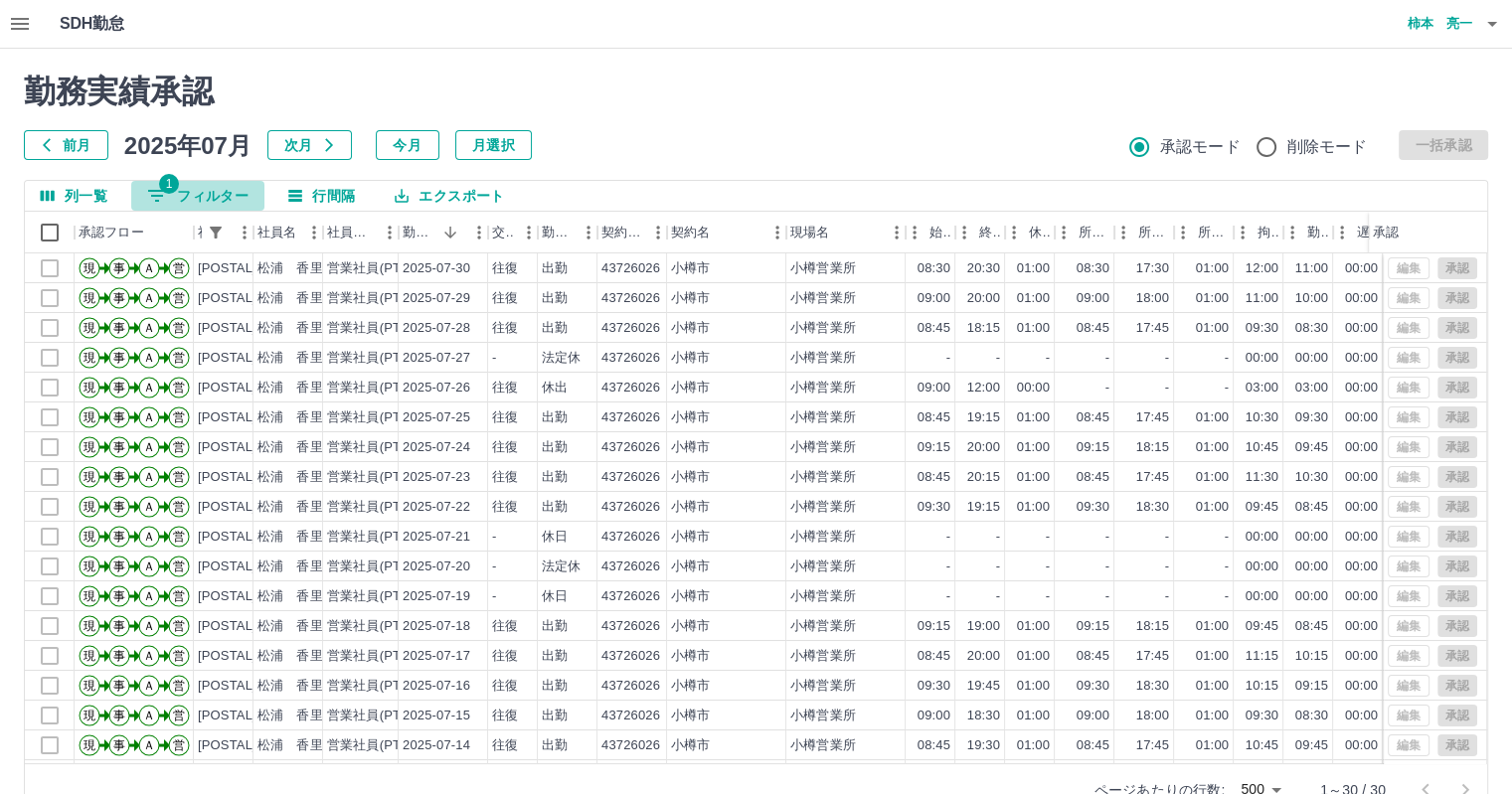 click on "1 フィルター" at bounding box center [198, 196] 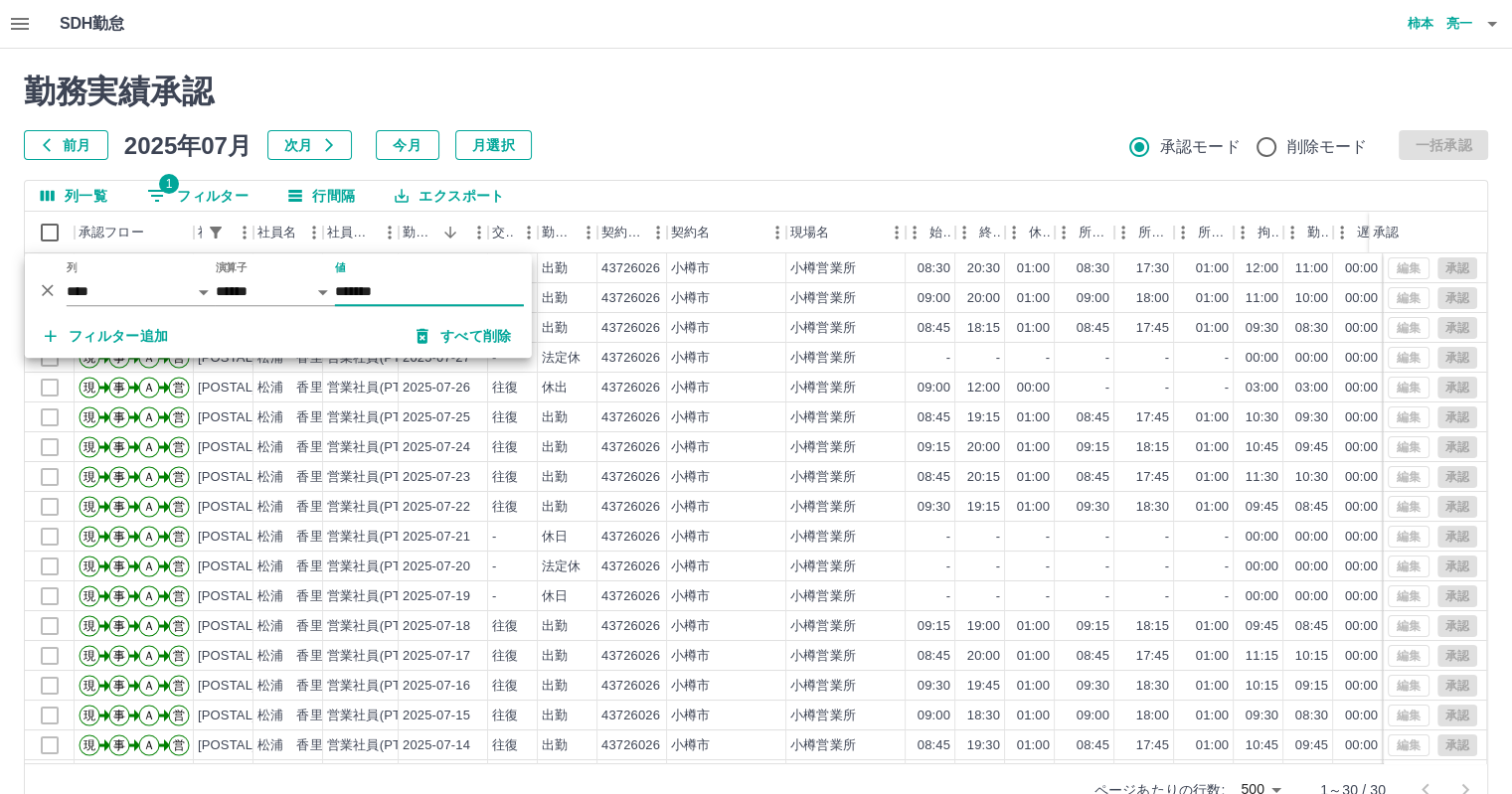 click on "フィルター追加" at bounding box center (106, 336) 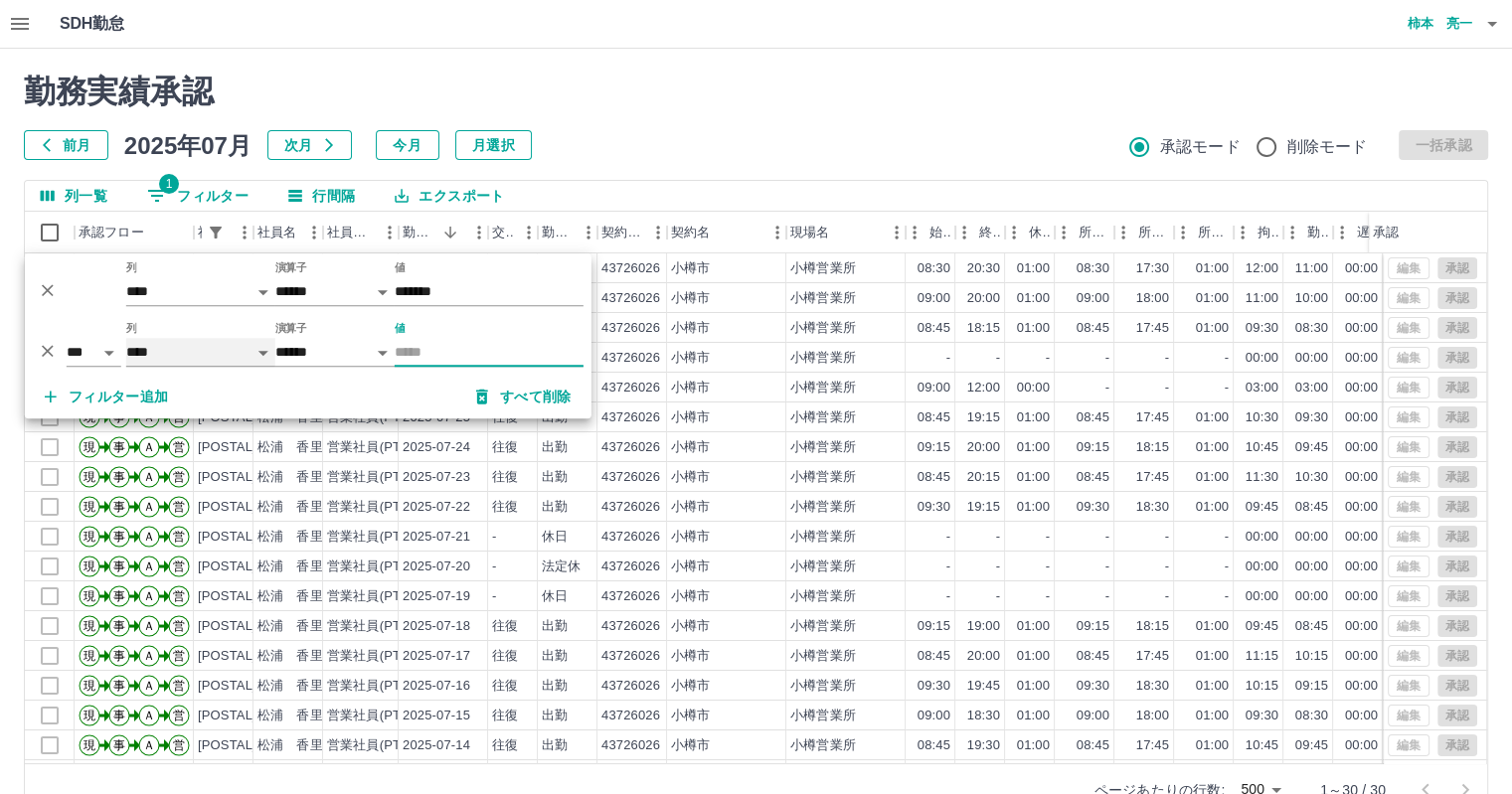 click on "**** *** **** *** *** **** ***** *** *** ** ** ** **** **** **** ** ** *** **** *****" at bounding box center (201, 352) 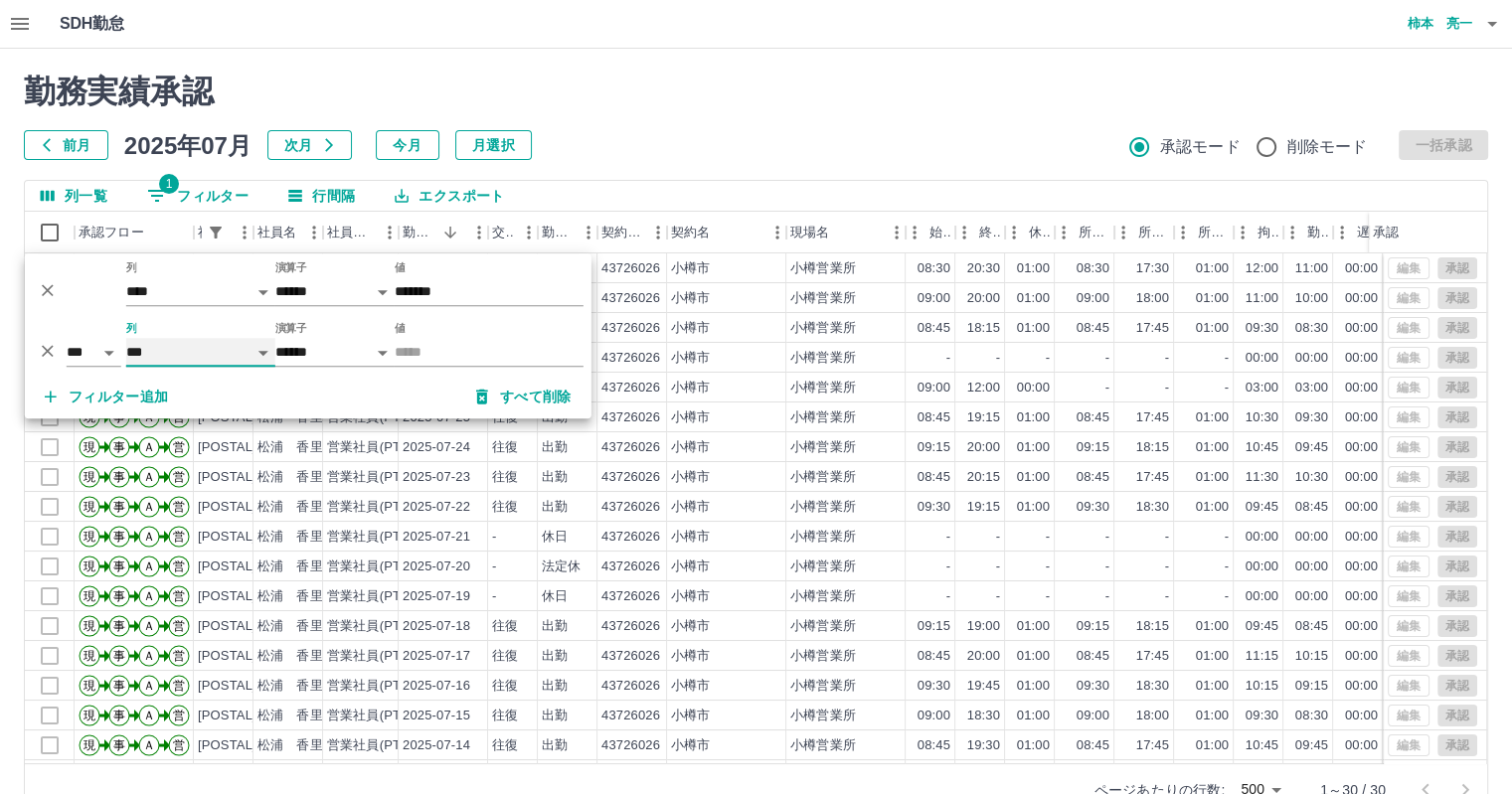 click on "**** *** **** *** *** **** ***** *** *** ** ** ** **** **** **** ** ** *** **** *****" at bounding box center [201, 352] 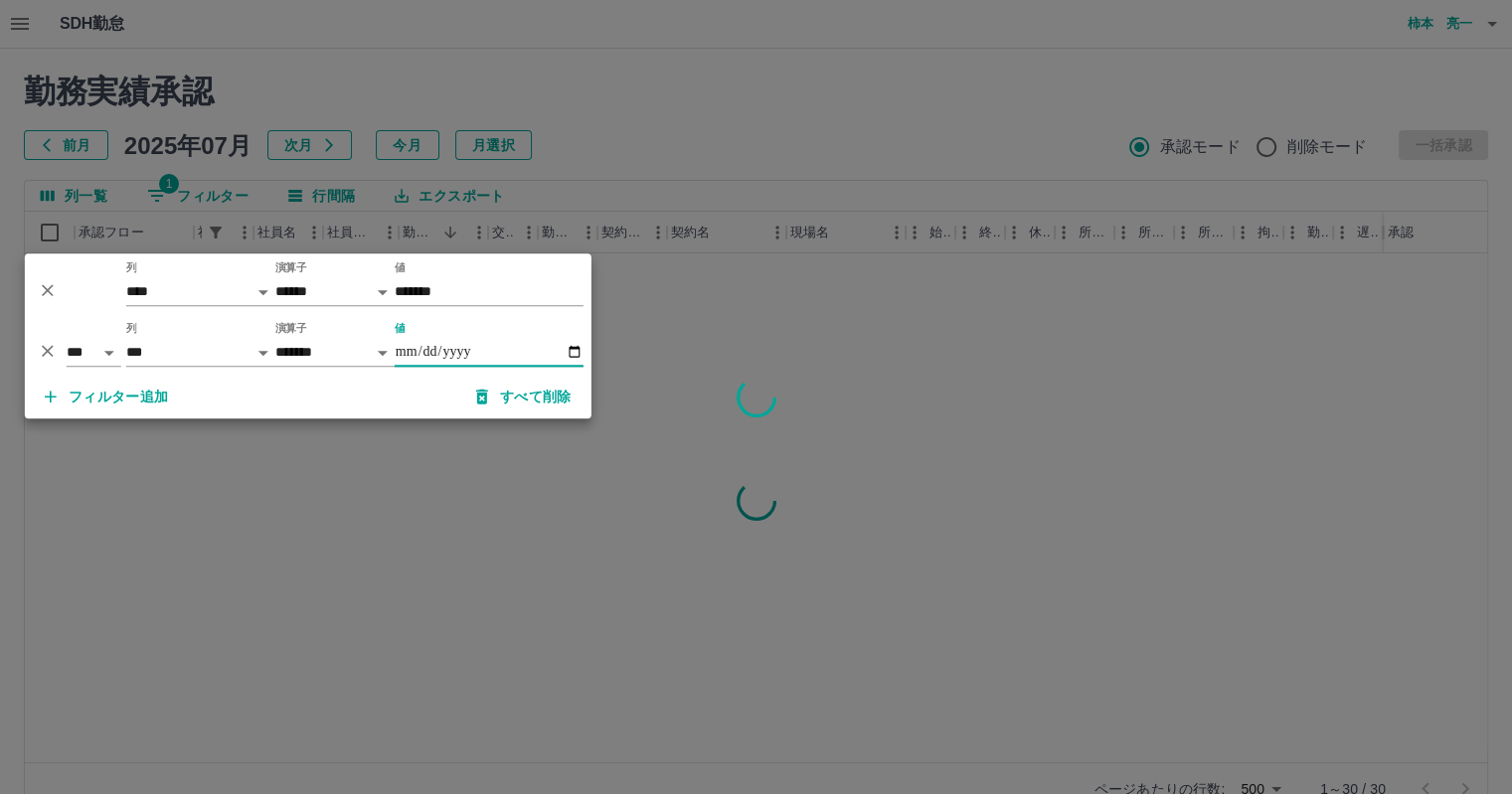 click on "値" at bounding box center [489, 352] 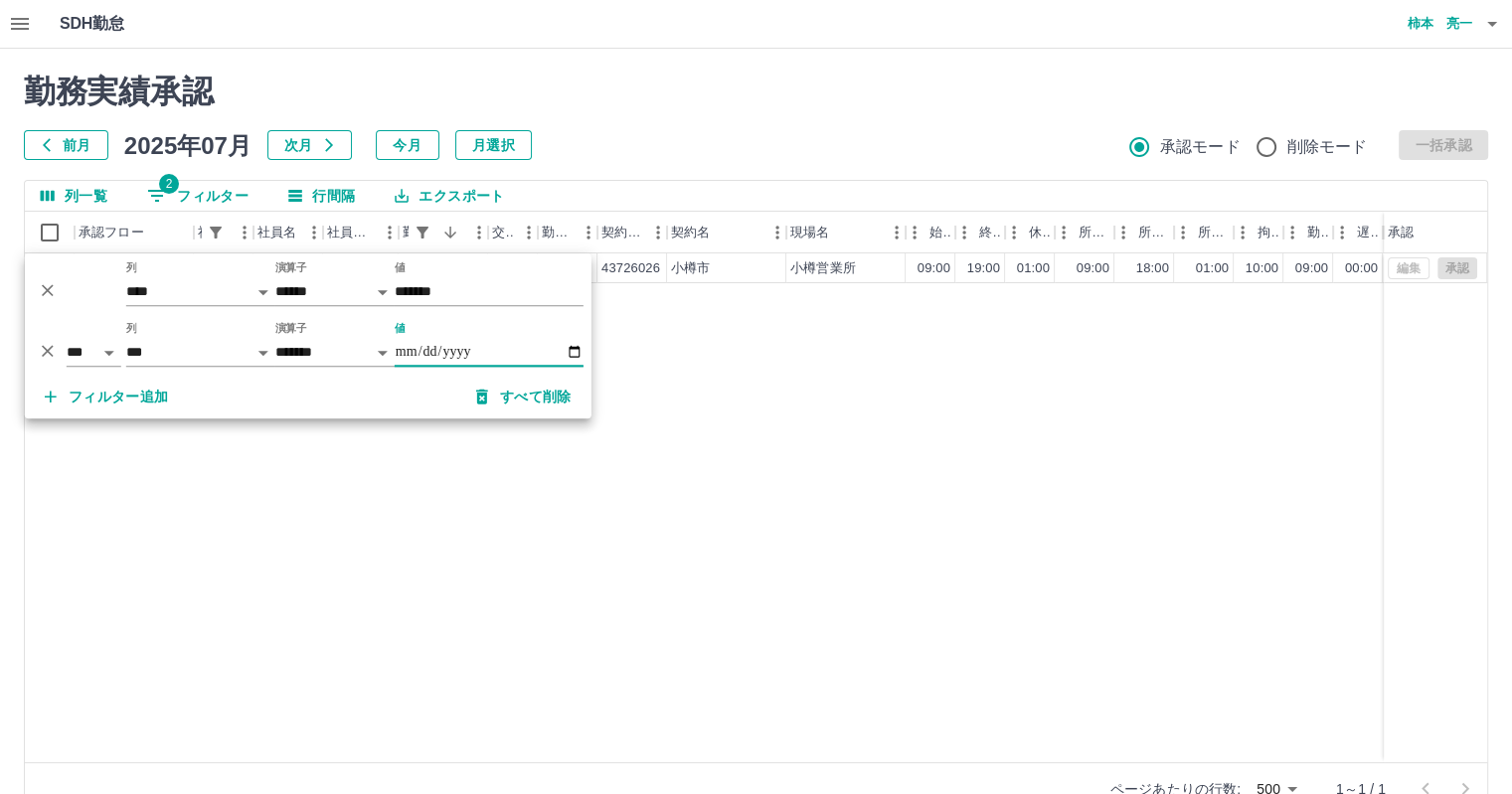 type on "**********" 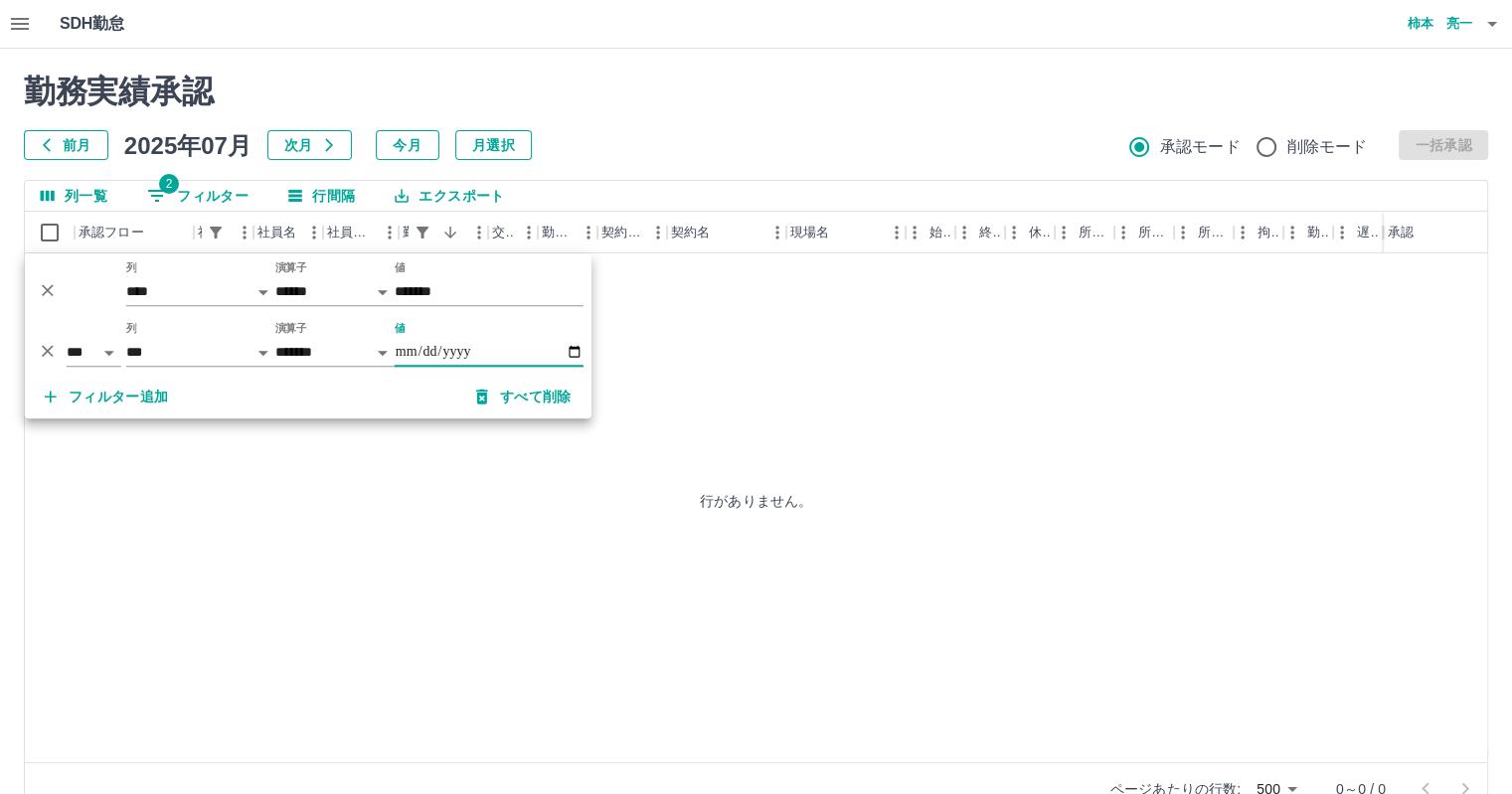 click on "勤務実績承認" at bounding box center (756, 91) 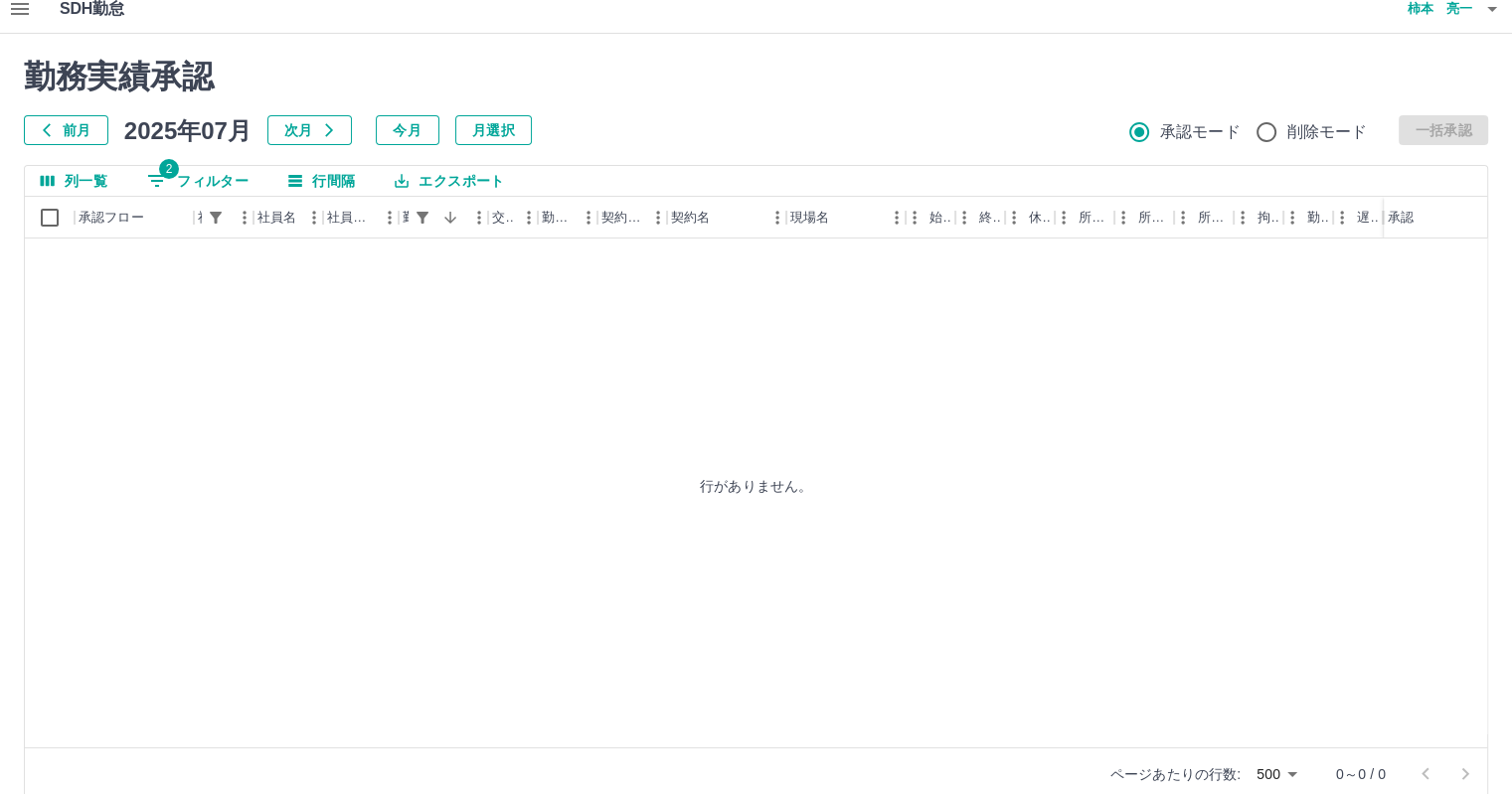 scroll, scrollTop: 0, scrollLeft: 0, axis: both 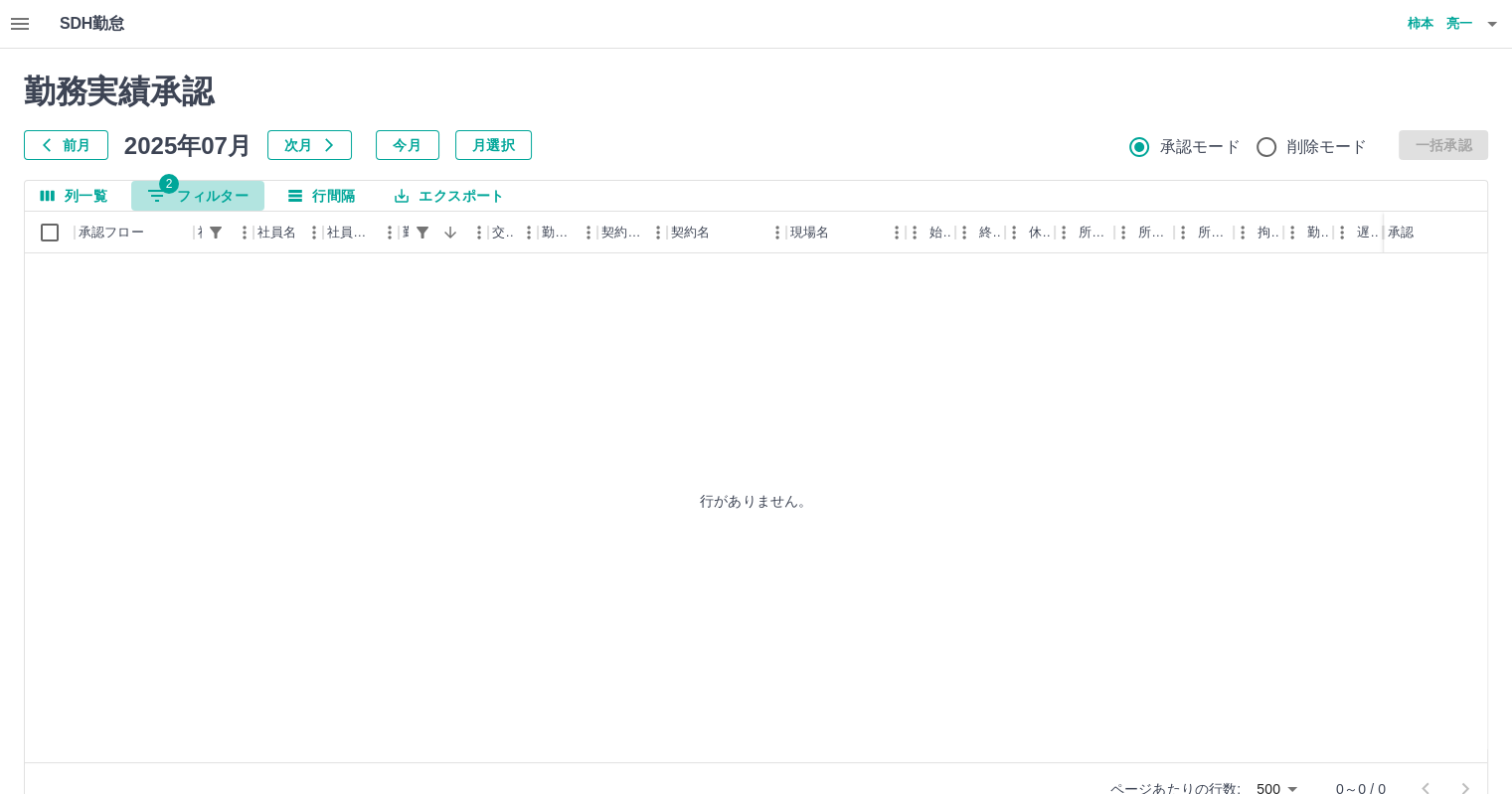 click on "2 フィルター" at bounding box center [198, 196] 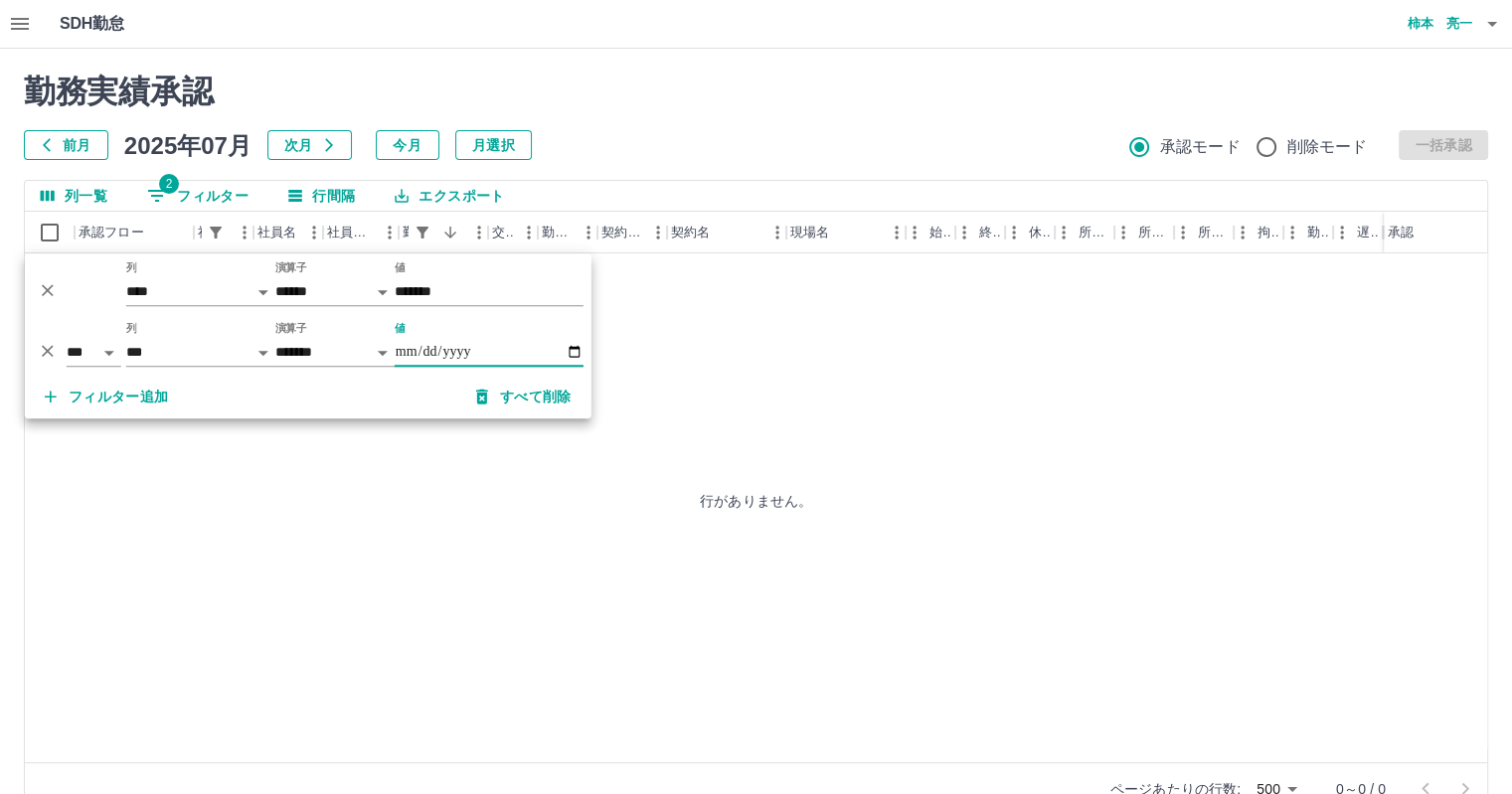 click on "すべて削除" at bounding box center [524, 397] 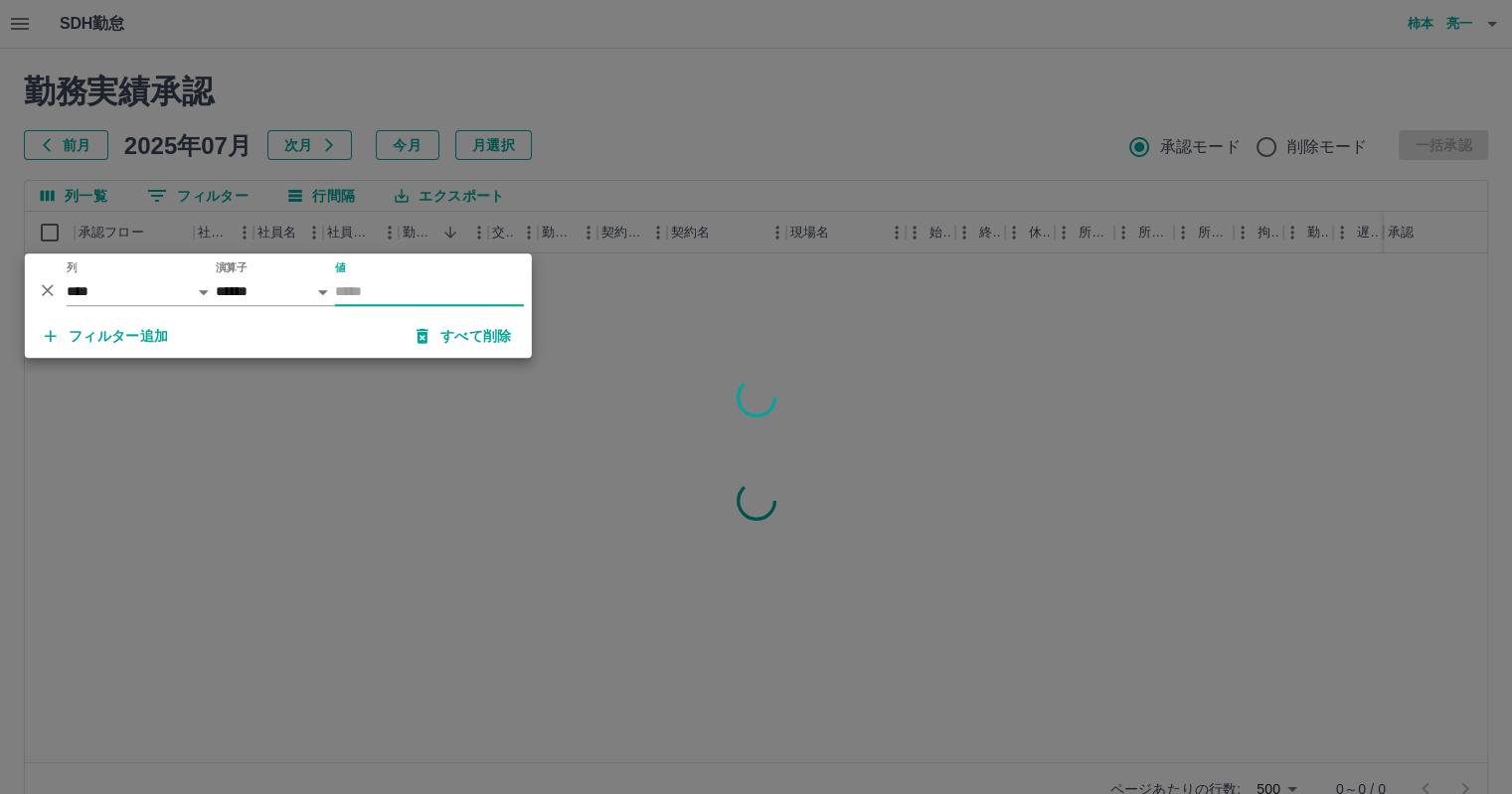 click at bounding box center (756, 397) 